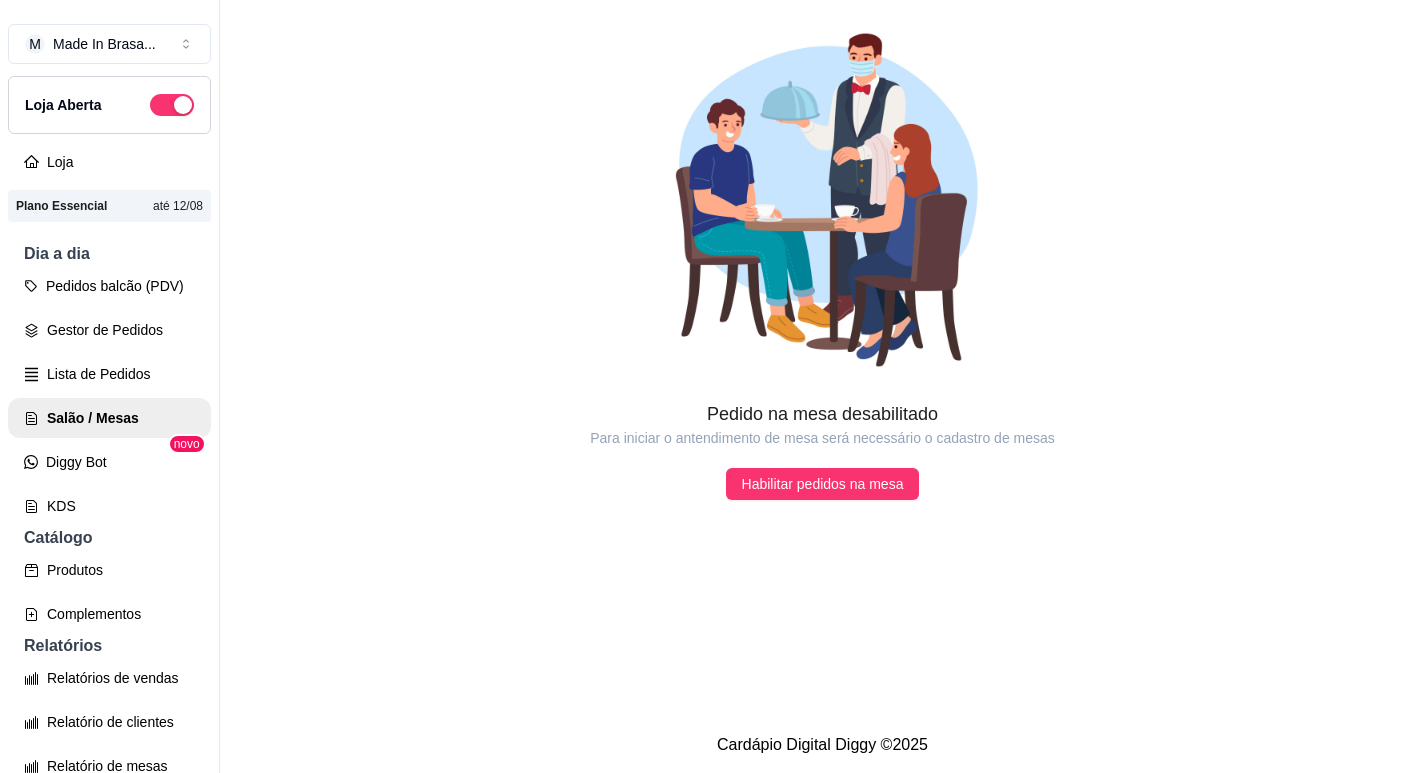 scroll, scrollTop: 0, scrollLeft: 0, axis: both 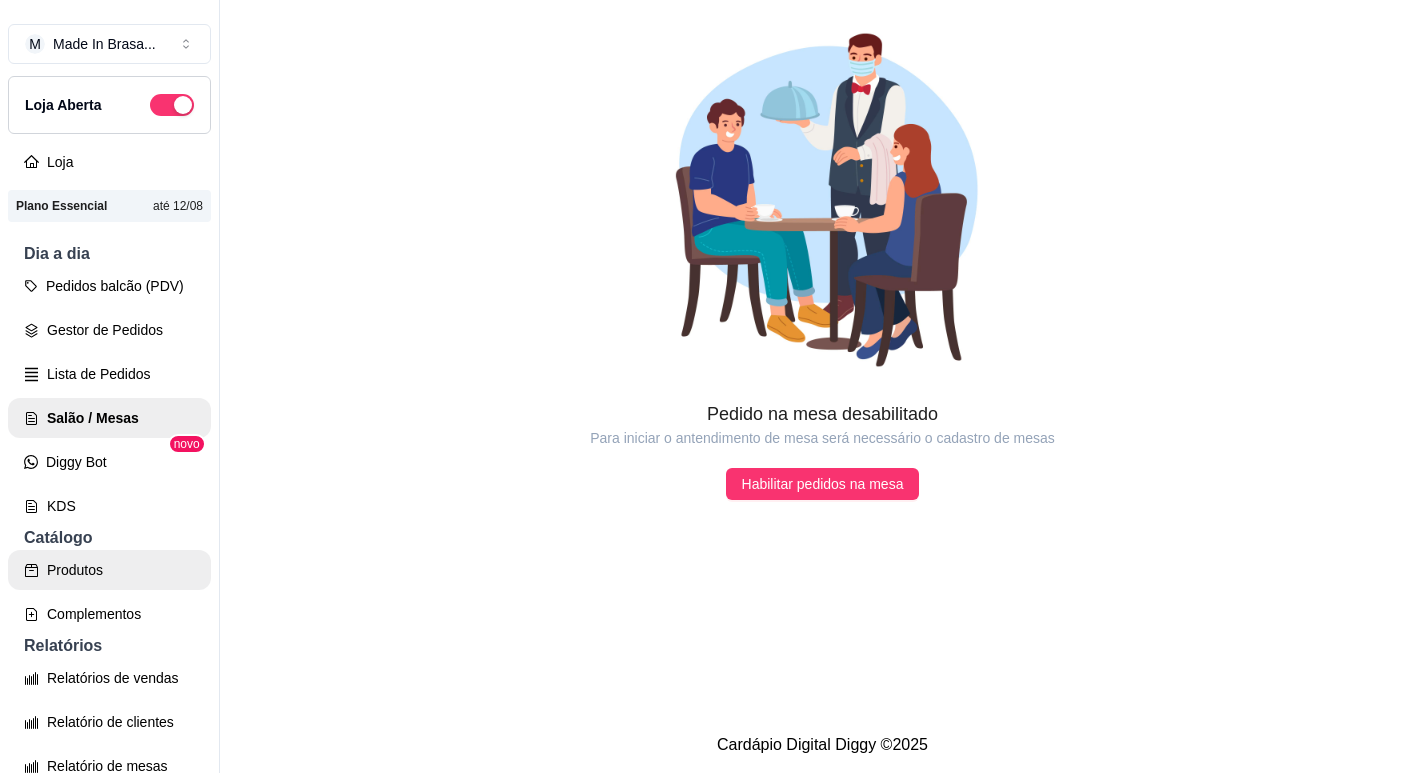 click on "Produtos" at bounding box center (109, 570) 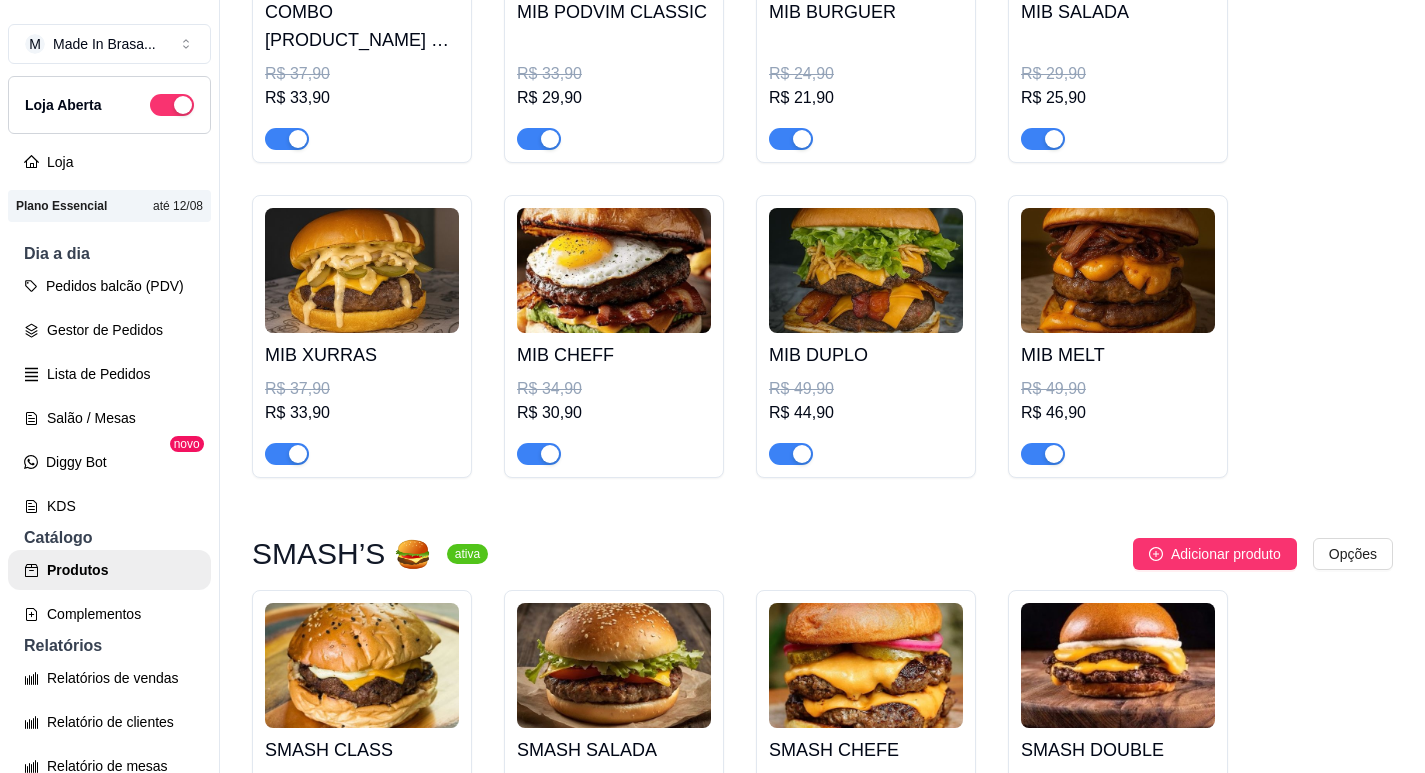 scroll, scrollTop: 600, scrollLeft: 0, axis: vertical 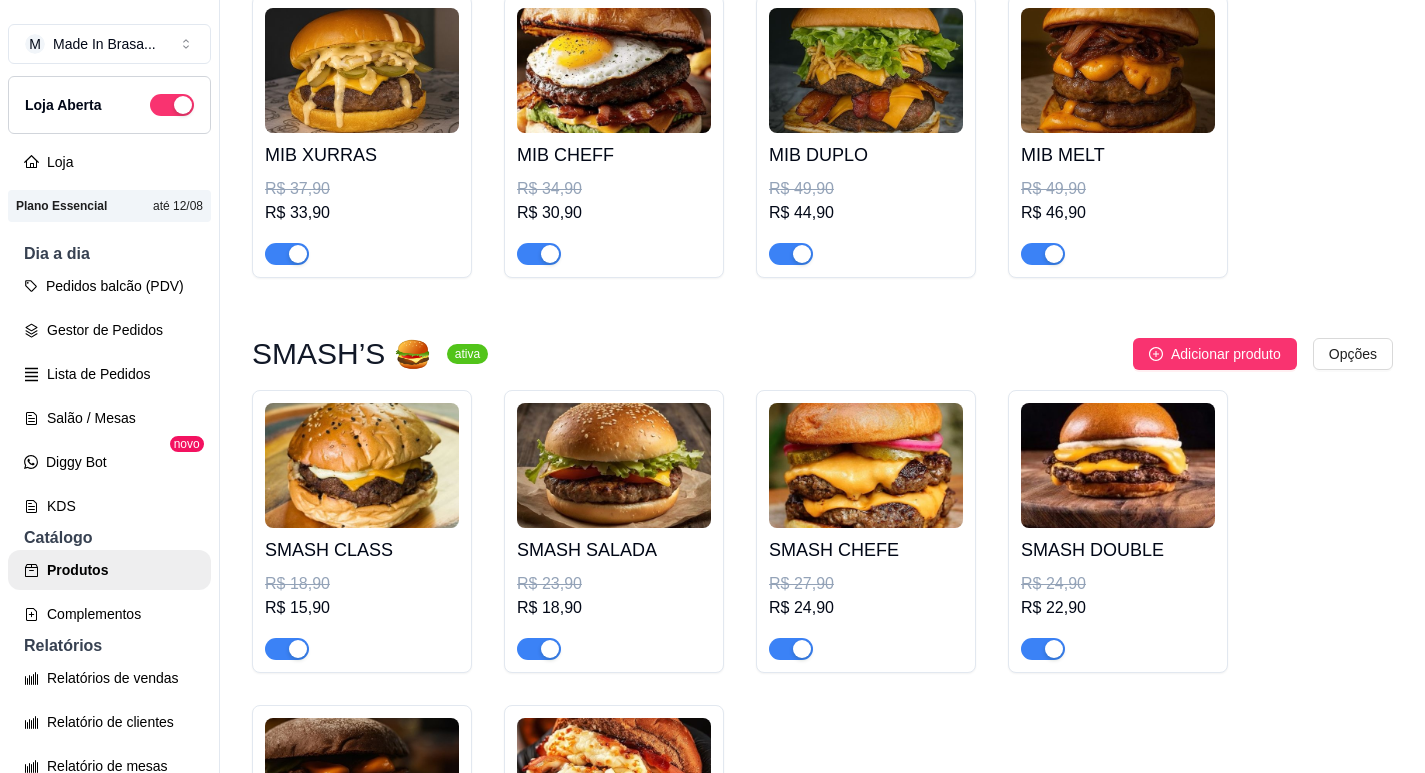 click on "ativa" at bounding box center [467, 354] 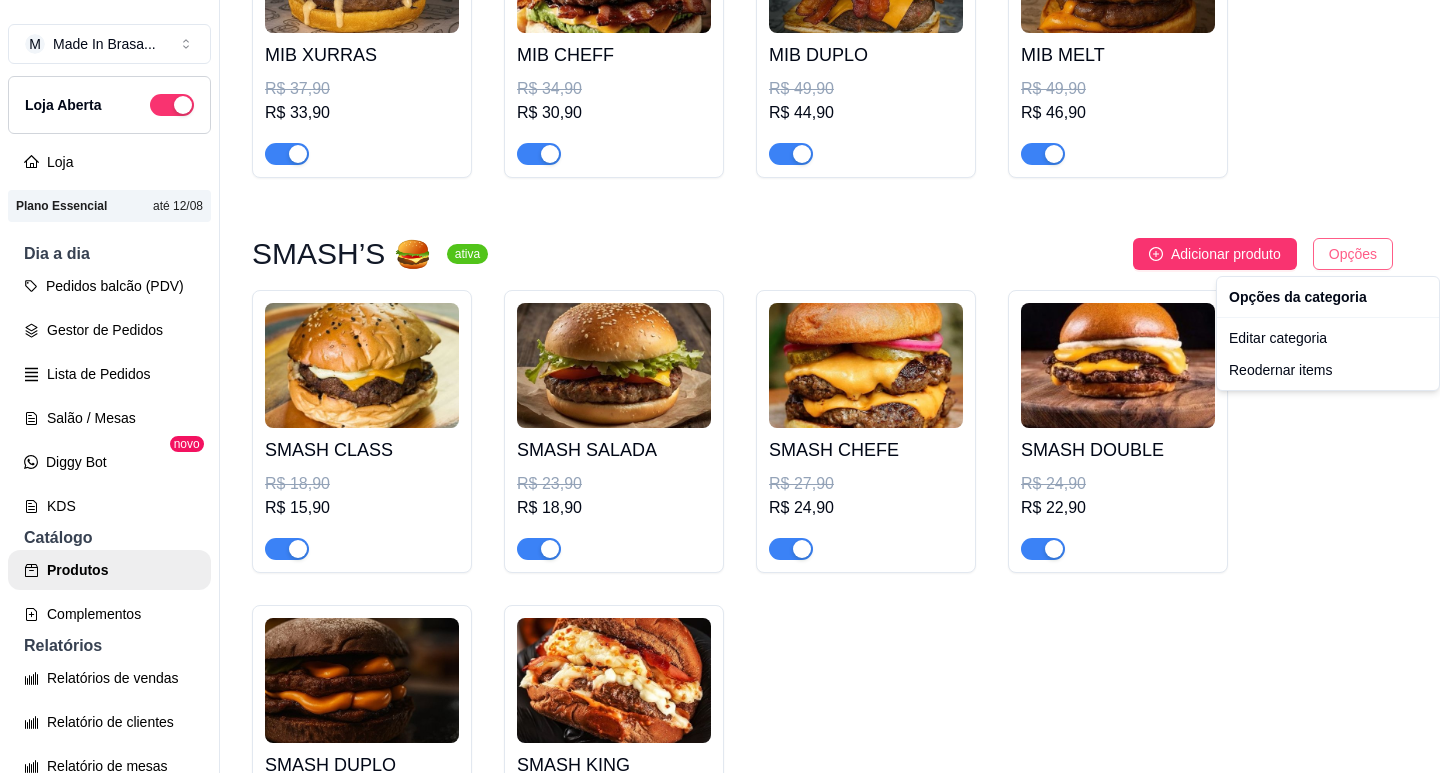 click on "M Made In Brasa ... Loja Aberta Loja Plano Essencial até 12/08 Dia a dia Pedidos balcão (PDV) Gestor de Pedidos Lista de Pedidos Salão / Mesas Diggy Bot novo KDS Catálogo Produtos Complementos Relatórios Relatórios de vendas Relatório de clientes Relatório de mesas Relatório de fidelidade novo Gerenciar Entregadores novo Nota Fiscal (NFC-e) Controle de caixa Controle de fiado Cupons Clientes Estoque Configurações Diggy Planos Precisa de ajuda? Sair Produtos Adicionar categoria Reodernar categorias Aqui você cadastra e gerencia seu produtos e categorias MIB’s ativa Adicionar produto Opções COMBO MIB AUSTRALIAN MELT + COCA COLA LATA 350ml R$ 37,90 R$ 33,90 MIB PODVIM CLASSIC R$ 33,90 R$ 29,90 MIB BURGUER R$ 24,90 R$ 21,90 MIB SALADA R$ 29,90 R$ 25,90 MIB XURRAS R$ 37,90 R$ 33,90 MIB CHEFF R$ 34,90 R$ 30,90 MIB DUPLO R$ 49,90 R$ 44,90 MIB MELT R$ 49,90 R$ 46,90 SMASH’S 🍔 ativa Adicionar produto Opções SMASH CLASS R$ 18,90 R$ 15,90 SMASH SALADA" at bounding box center [720, 386] 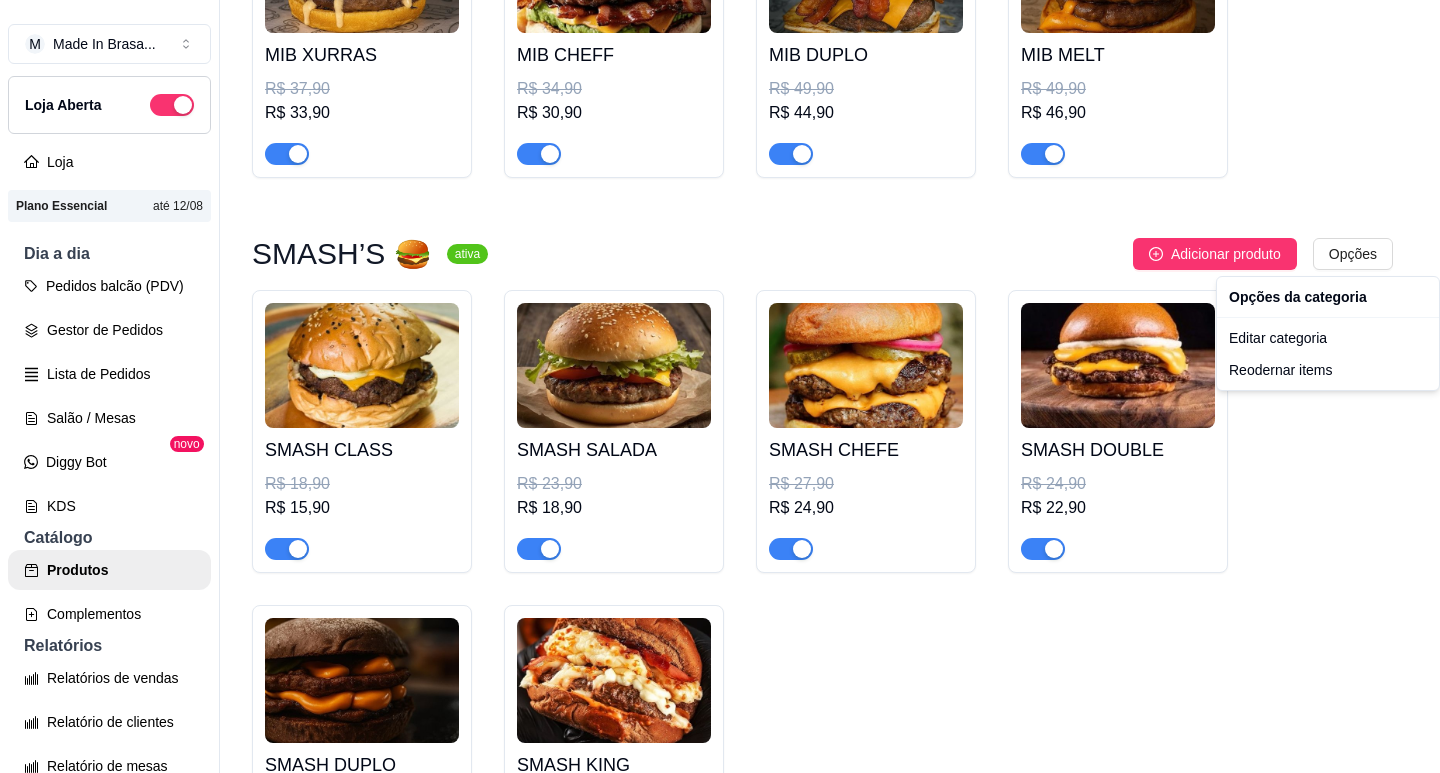 click on "M Made In Brasa ... Loja Aberta Loja Plano Essencial até 12/08 Dia a dia Pedidos balcão (PDV) Gestor de Pedidos Lista de Pedidos Salão / Mesas Diggy Bot novo KDS Catálogo Produtos Complementos Relatórios Relatórios de vendas Relatório de clientes Relatório de mesas Relatório de fidelidade novo Gerenciar Entregadores novo Nota Fiscal (NFC-e) Controle de caixa Controle de fiado Cupons Clientes Estoque Configurações Diggy Planos Precisa de ajuda? Sair Produtos Adicionar categoria Reodernar categorias Aqui você cadastra e gerencia seu produtos e categorias MIB’s ativa Adicionar produto Opções COMBO MIB AUSTRALIAN MELT + COCA COLA LATA 350ml R$ 37,90 R$ 33,90 MIB PODVIM CLASSIC R$ 33,90 R$ 29,90 MIB BURGUER R$ 24,90 R$ 21,90 MIB SALADA R$ 29,90 R$ 25,90 MIB XURRAS R$ 37,90 R$ 33,90 MIB CHEFF R$ 34,90 R$ 30,90 MIB DUPLO R$ 49,90 R$ 44,90 MIB MELT R$ 49,90 R$ 46,90 SMASH’S 🍔 ativa Adicionar produto Opções SMASH CLASS R$ 18,90 R$ 15,90 SMASH SALADA" at bounding box center [720, 386] 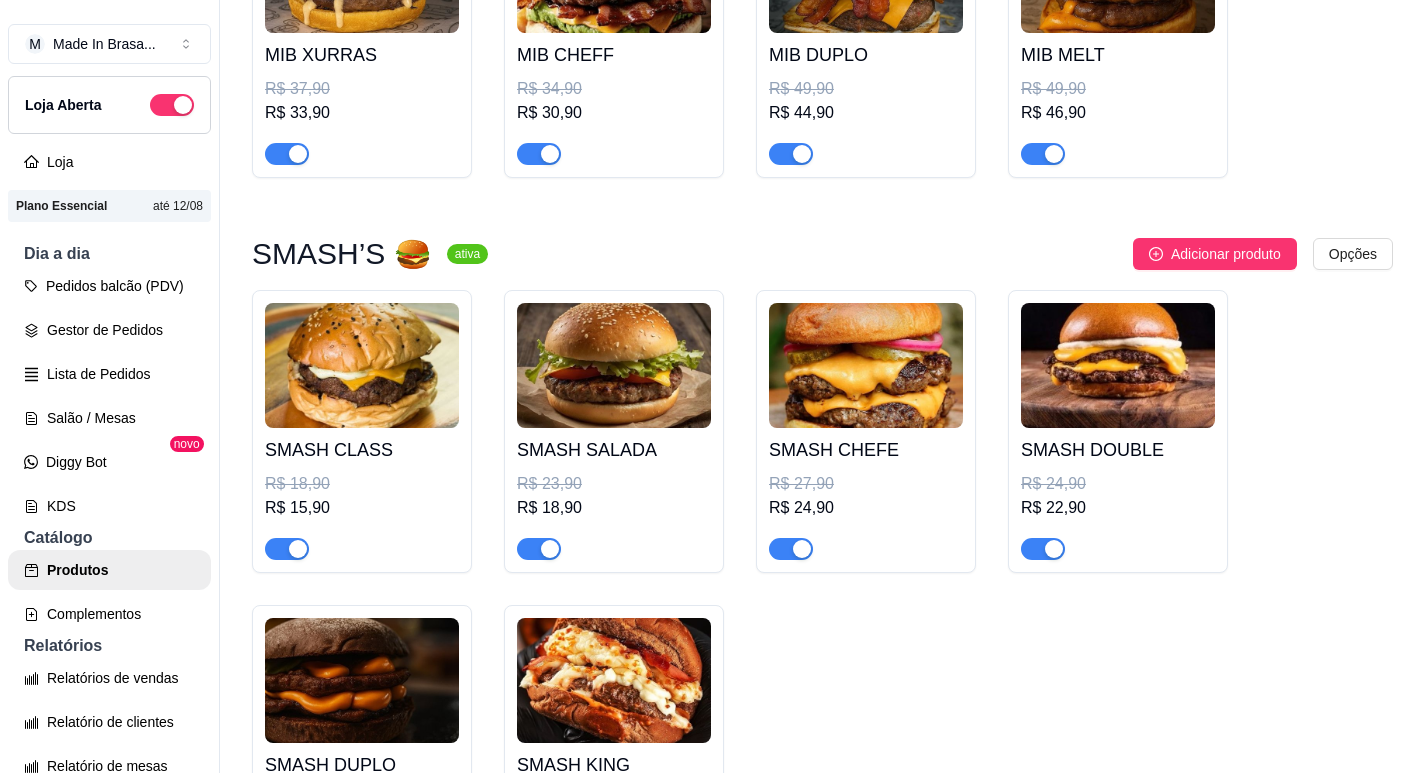 click at bounding box center [1054, 549] 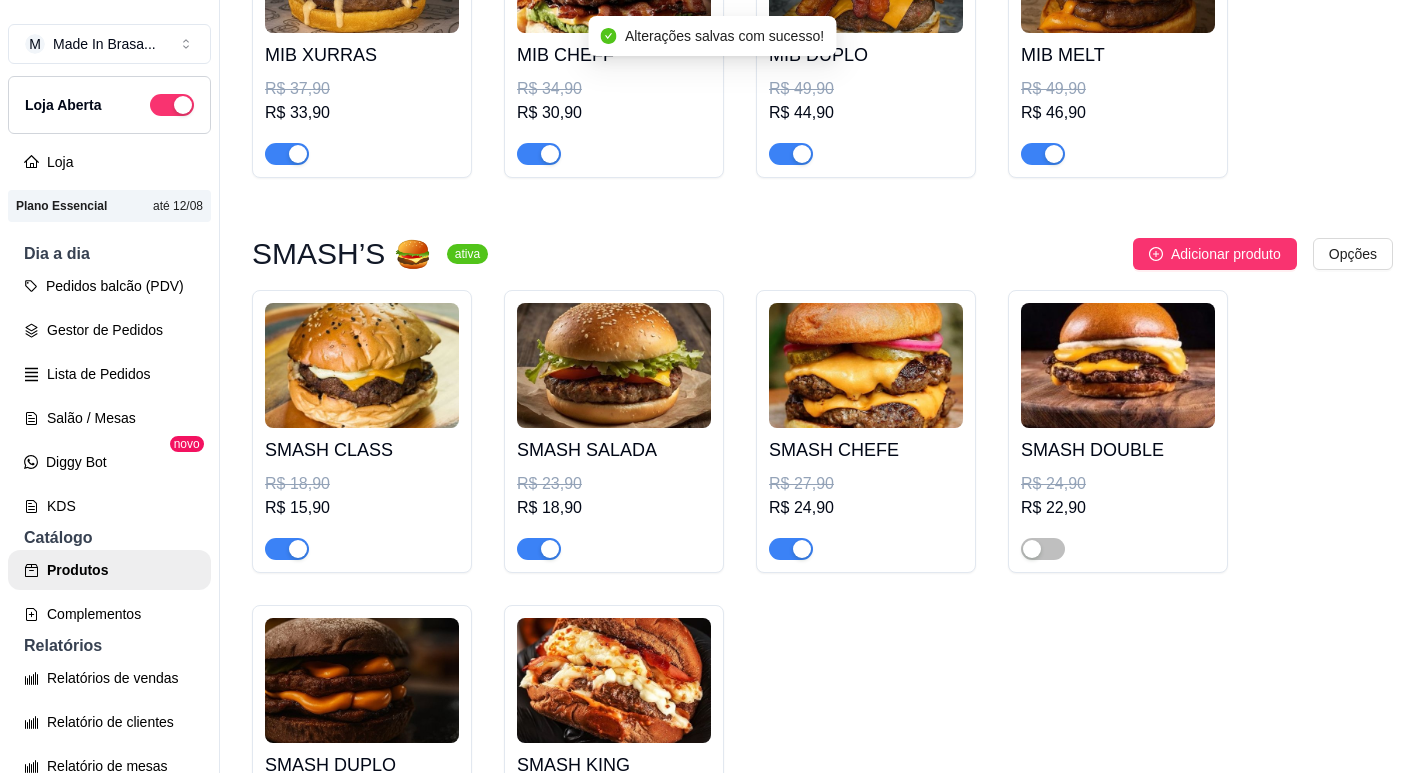 click at bounding box center [791, 549] 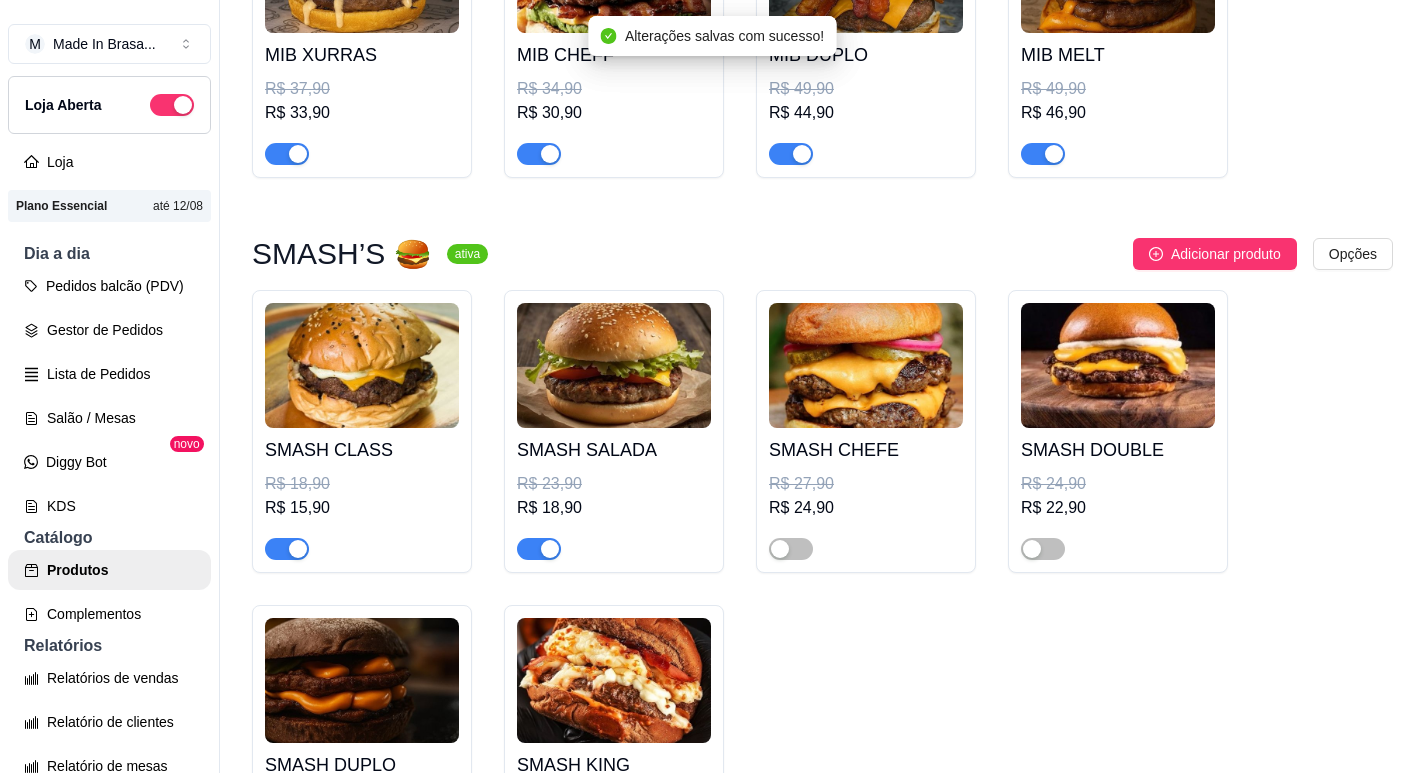 click at bounding box center (539, 549) 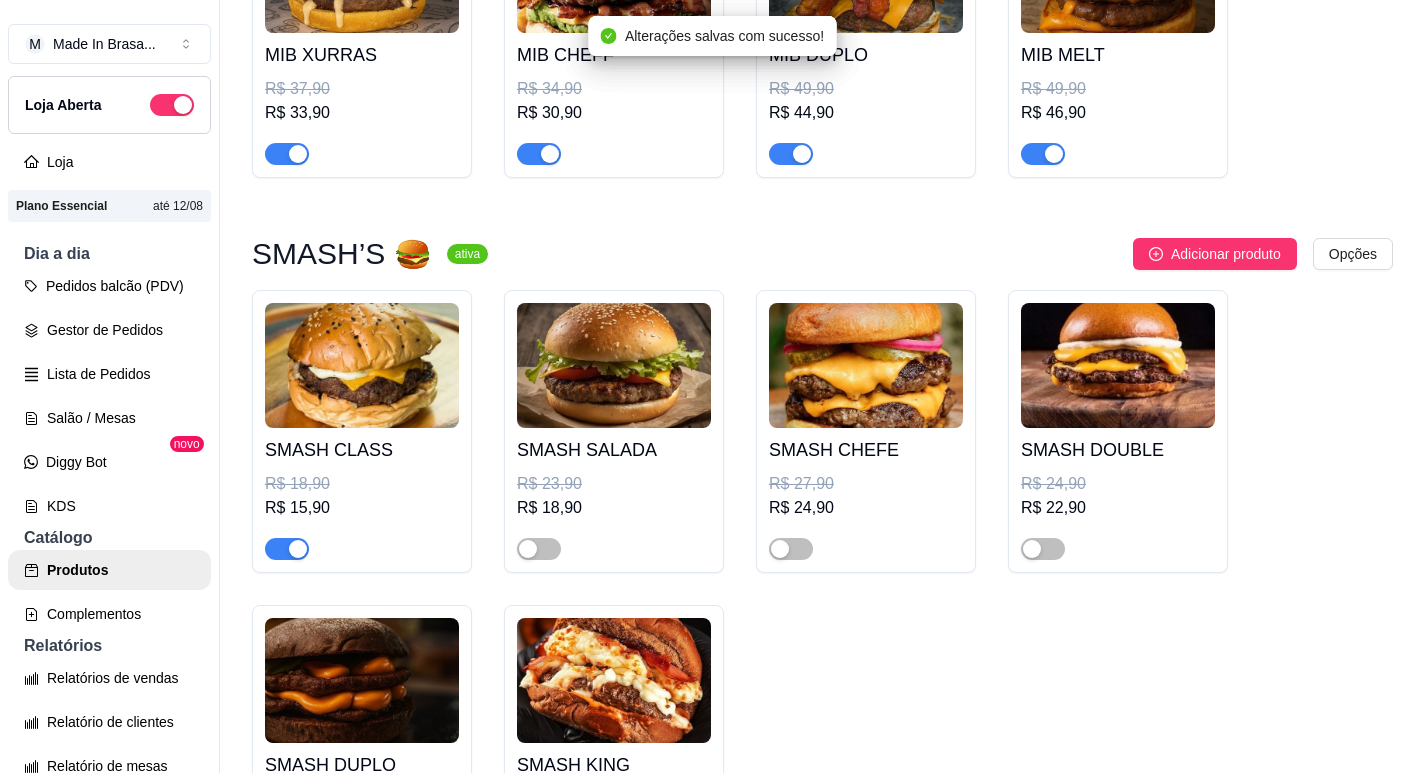 click at bounding box center (287, 549) 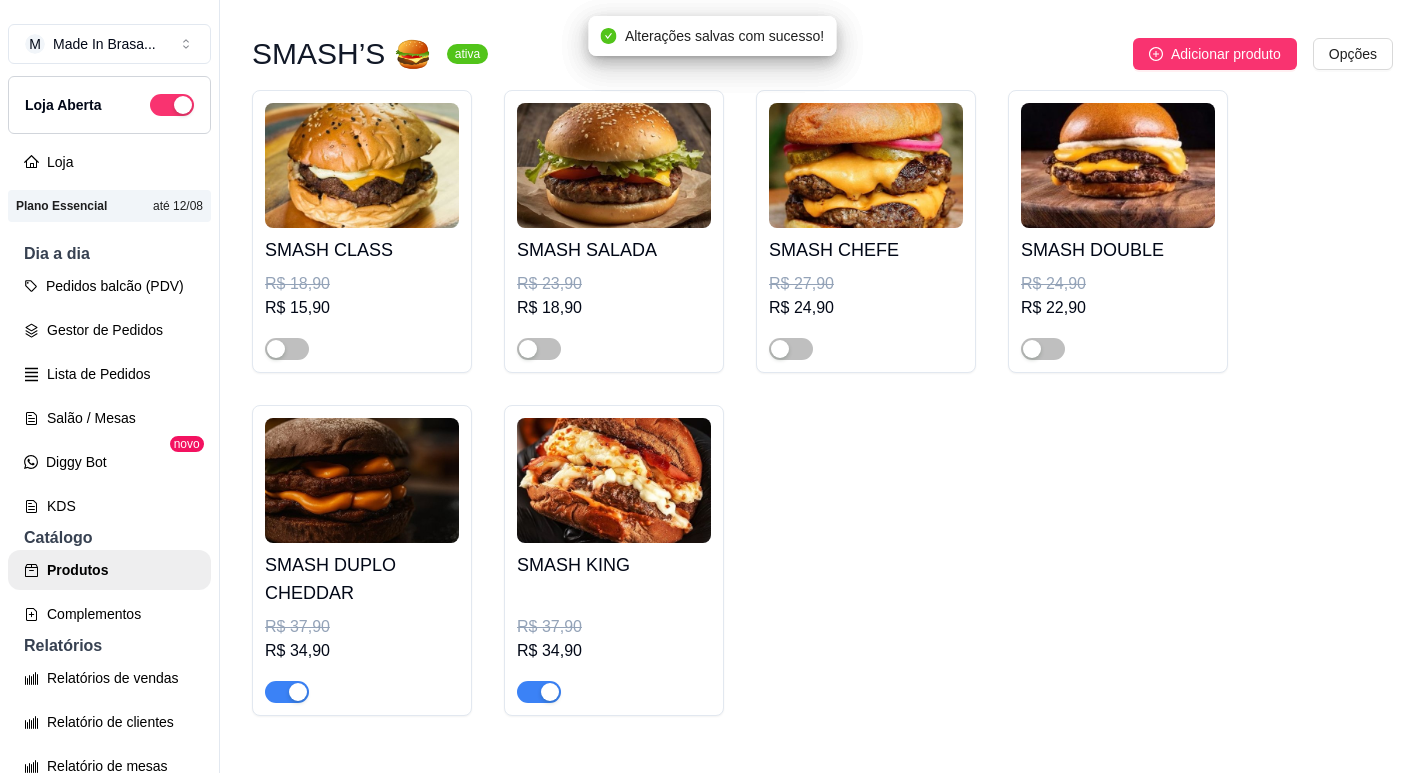 scroll, scrollTop: 1000, scrollLeft: 0, axis: vertical 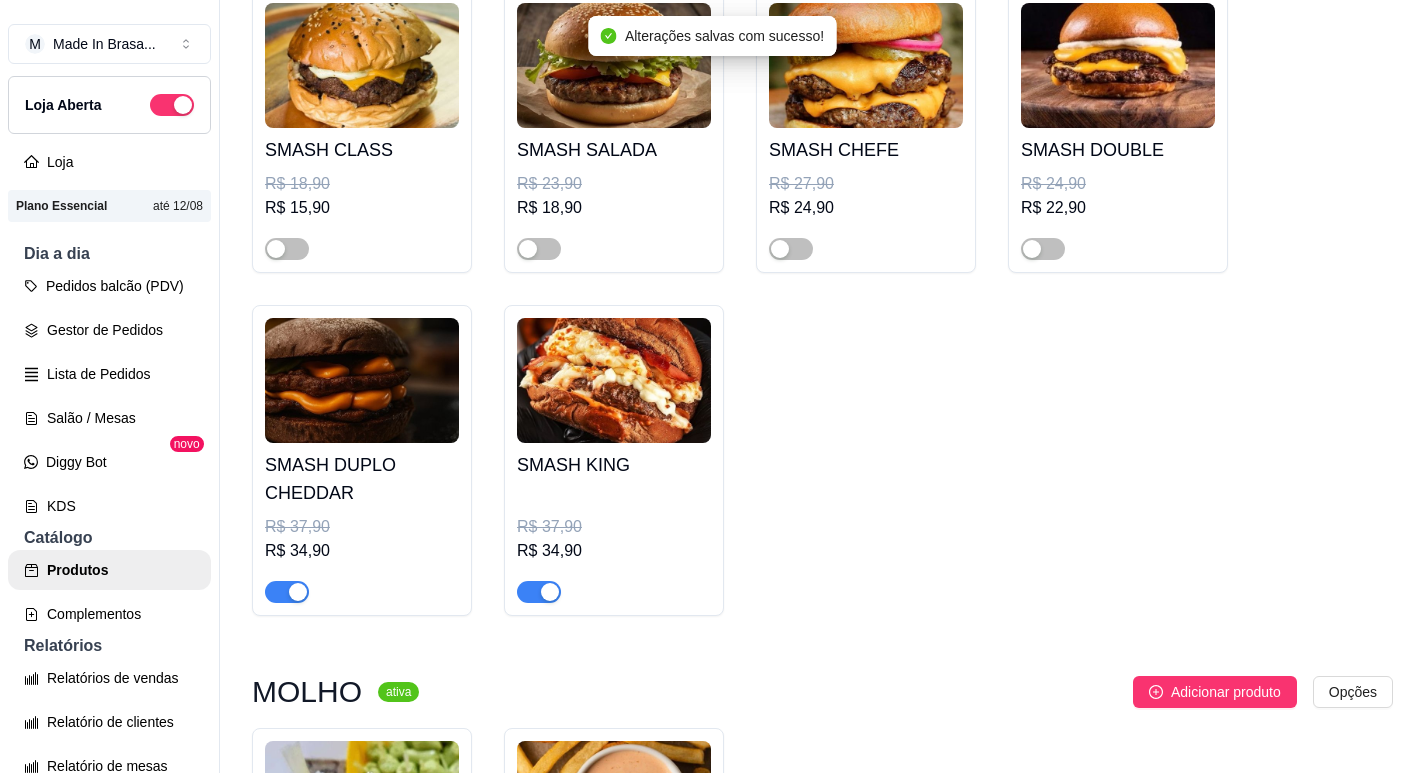 click at bounding box center [287, 592] 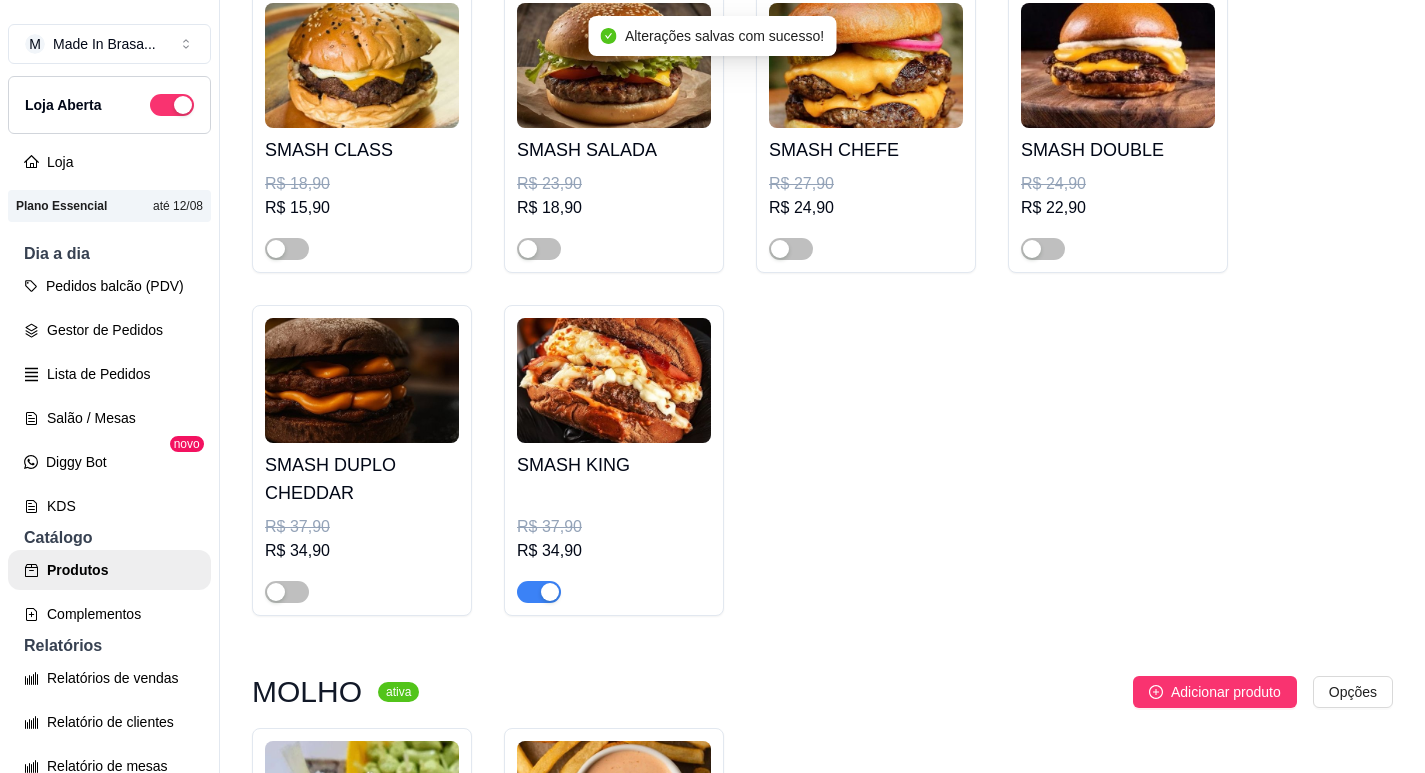 click at bounding box center [539, 592] 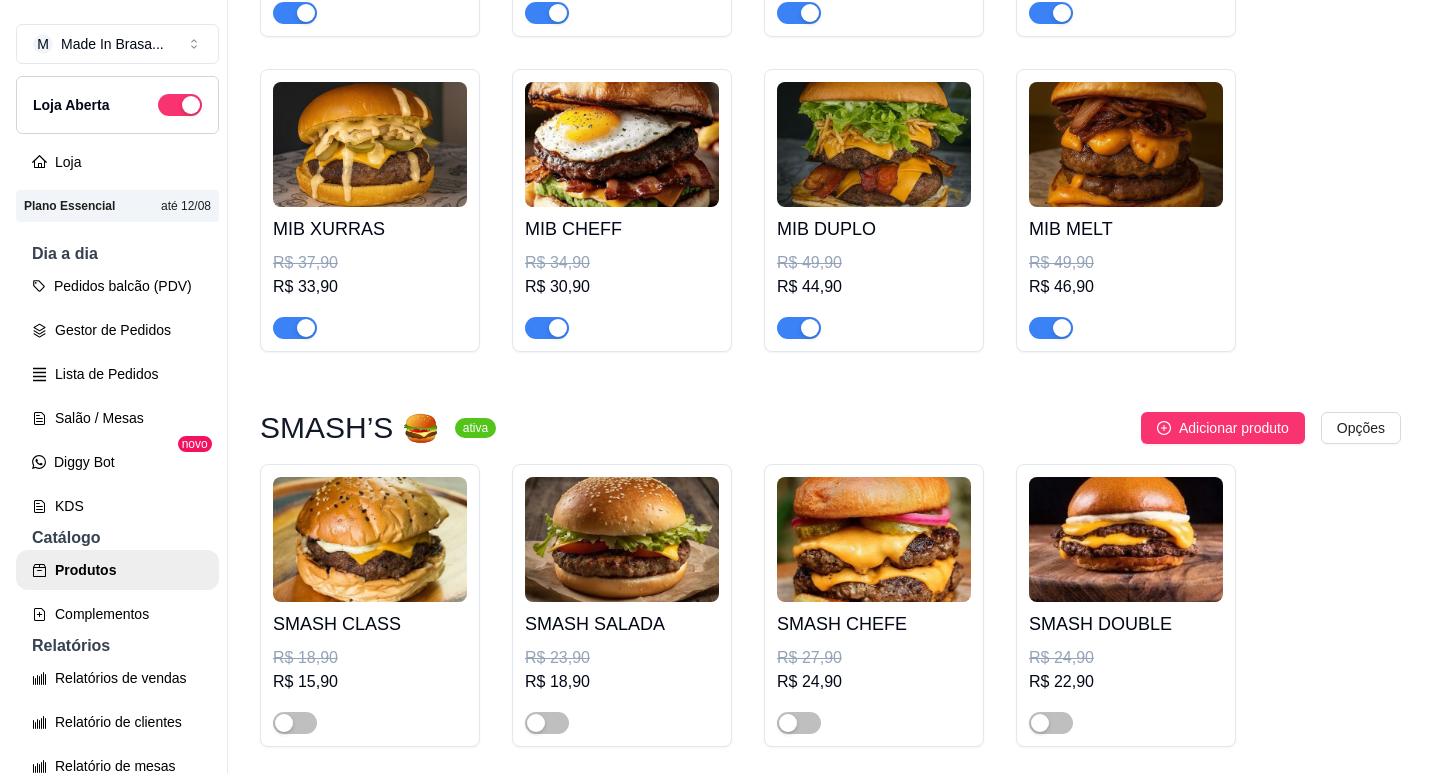 scroll, scrollTop: 0, scrollLeft: 0, axis: both 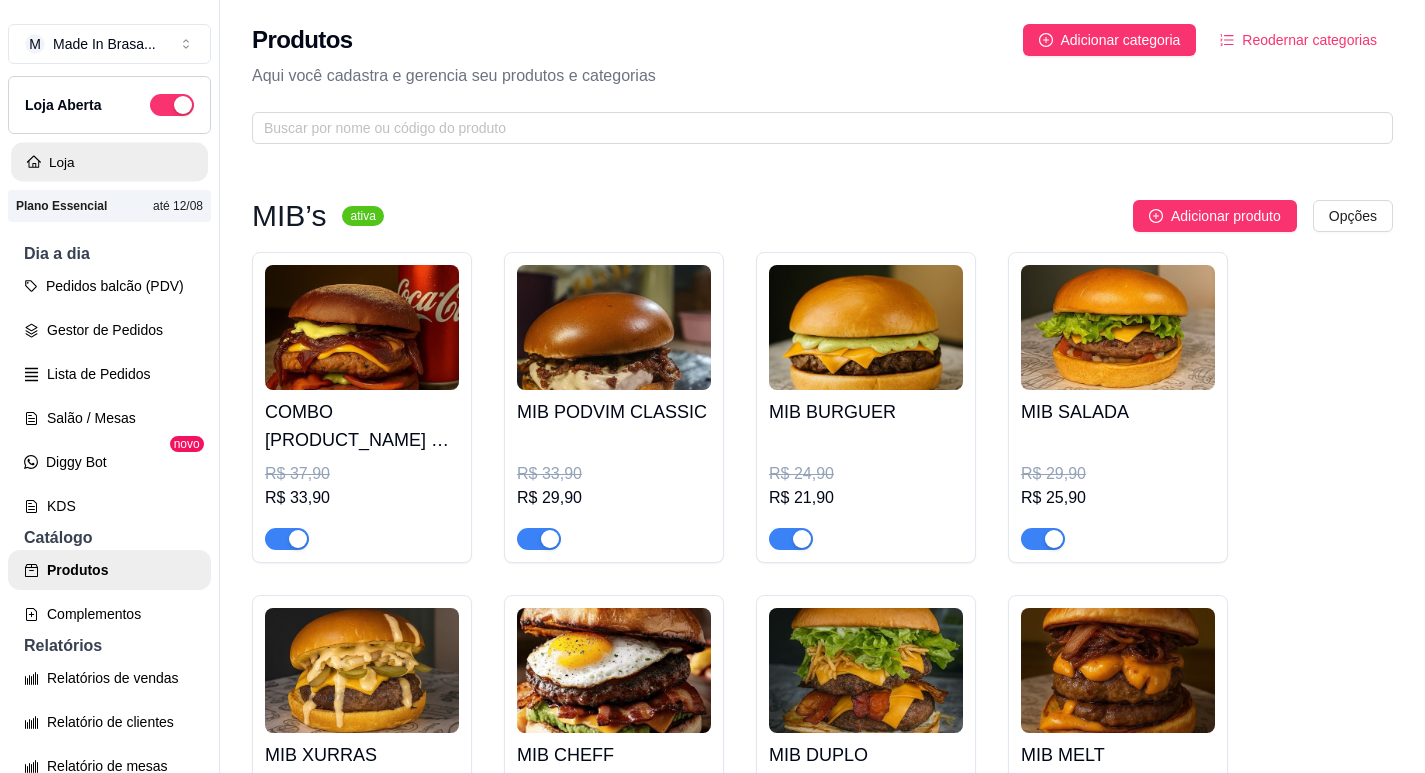 click on "Loja" at bounding box center [109, 162] 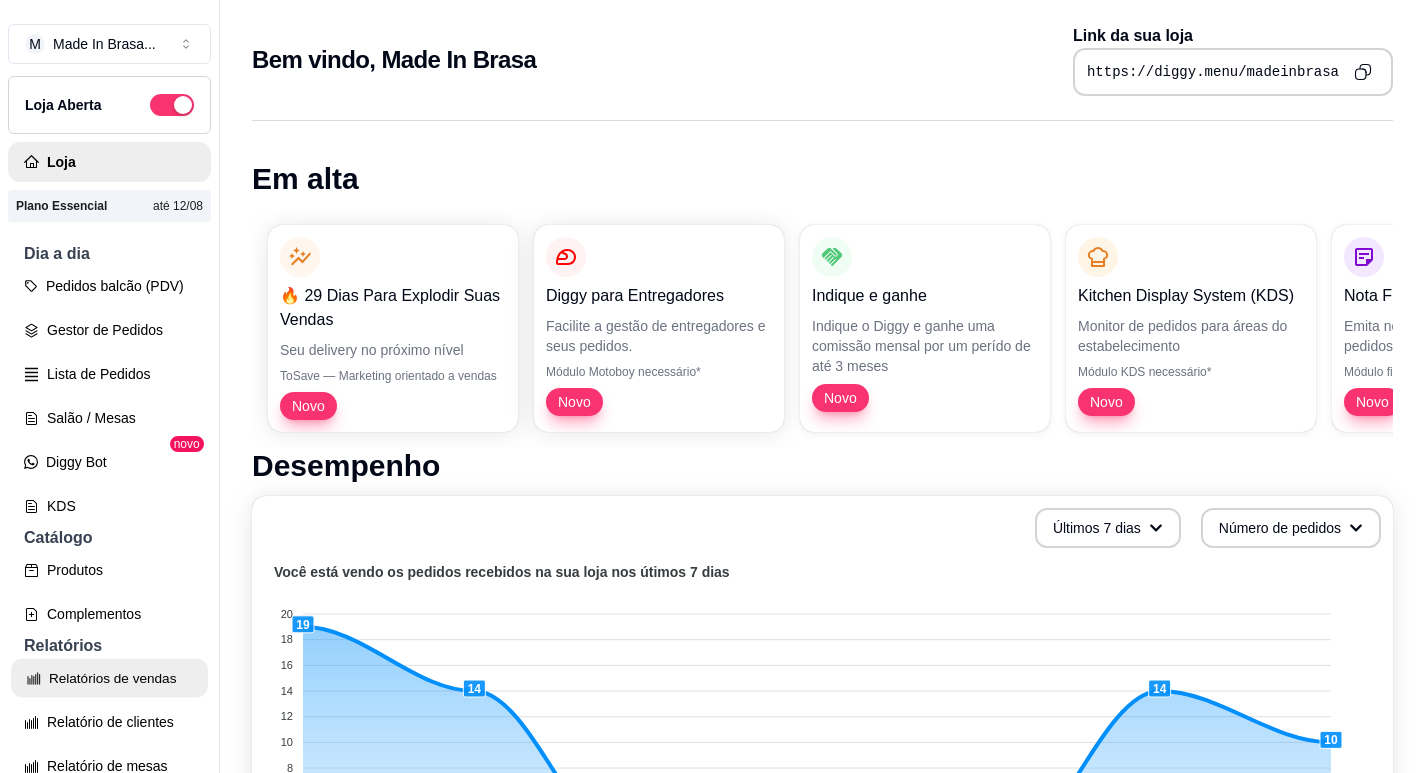 click on "Relatórios de vendas" at bounding box center [109, 678] 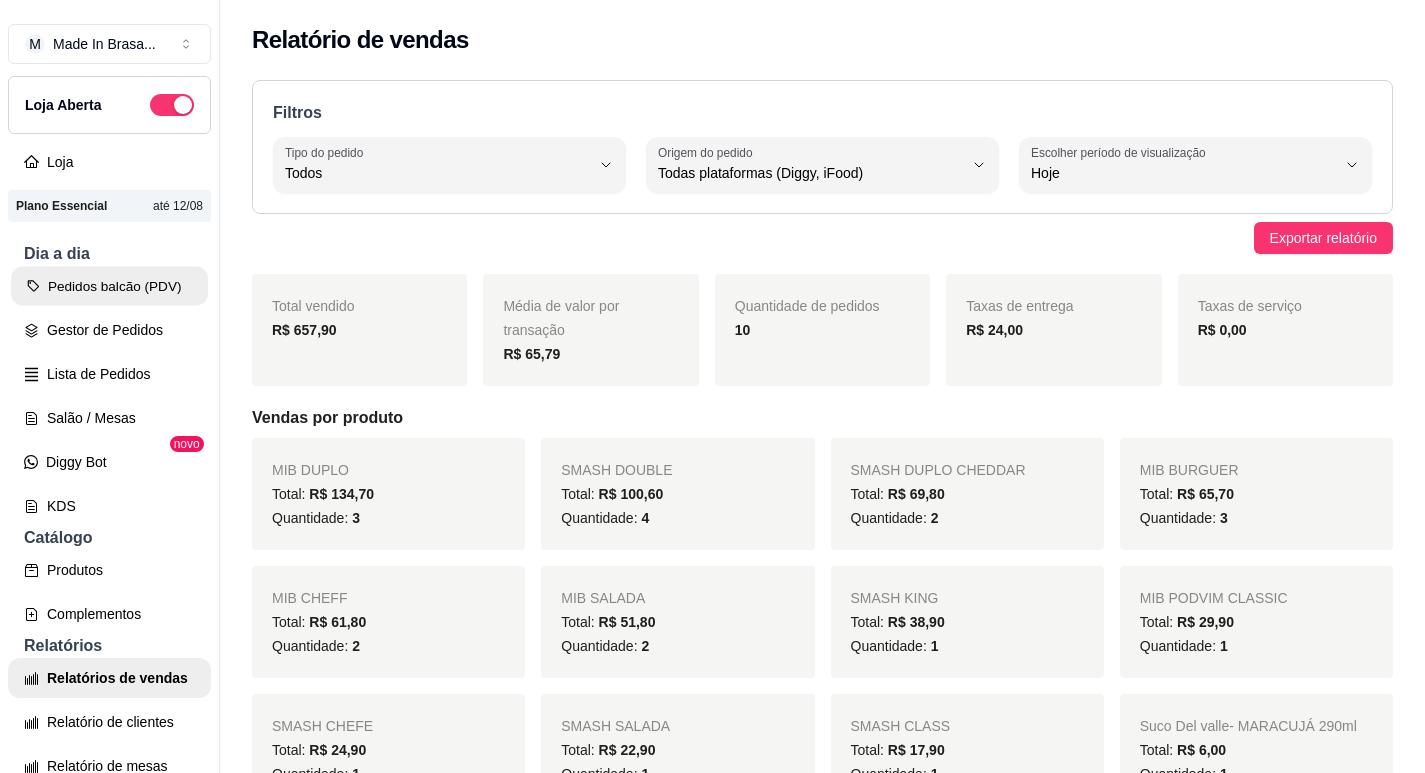 click on "Pedidos balcão (PDV)" at bounding box center (109, 286) 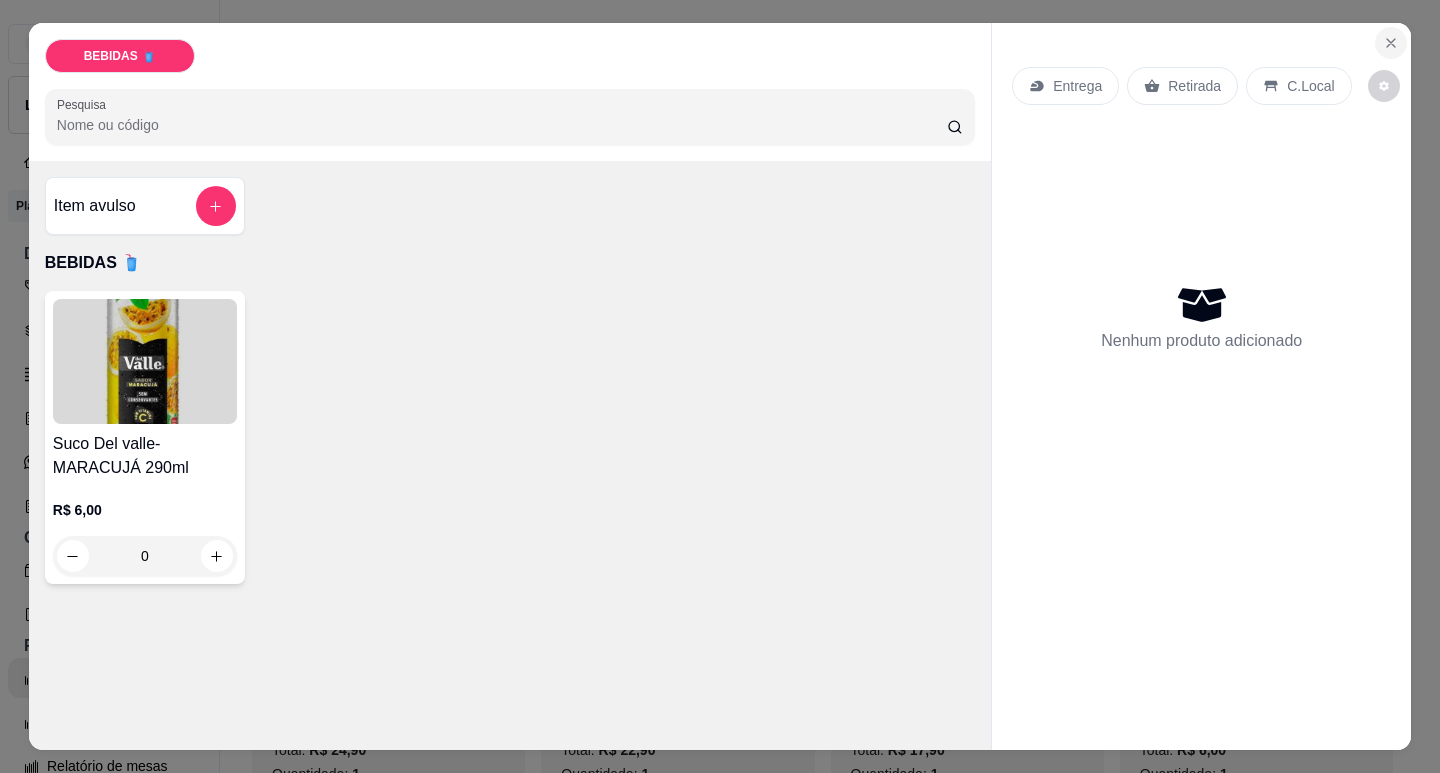 click 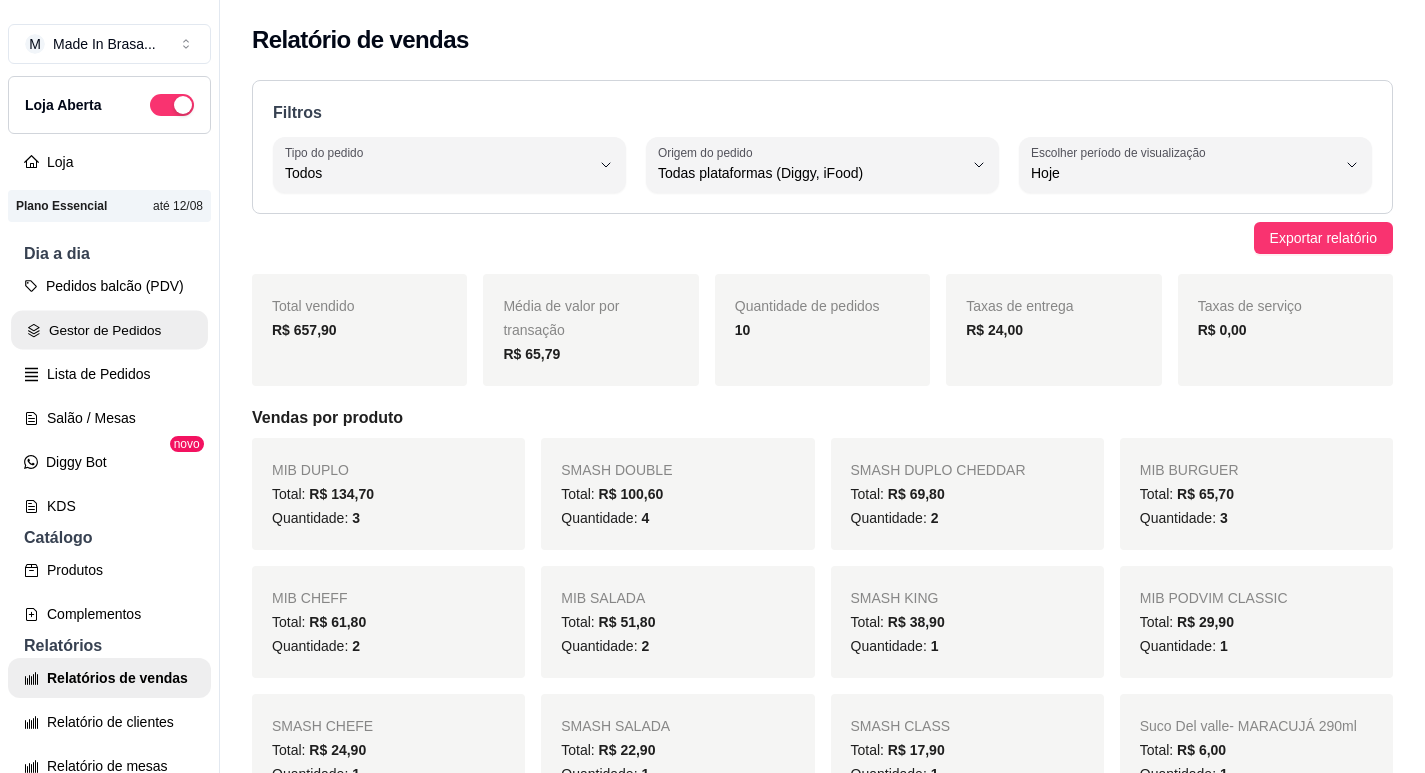 click on "Gestor de Pedidos" at bounding box center [109, 330] 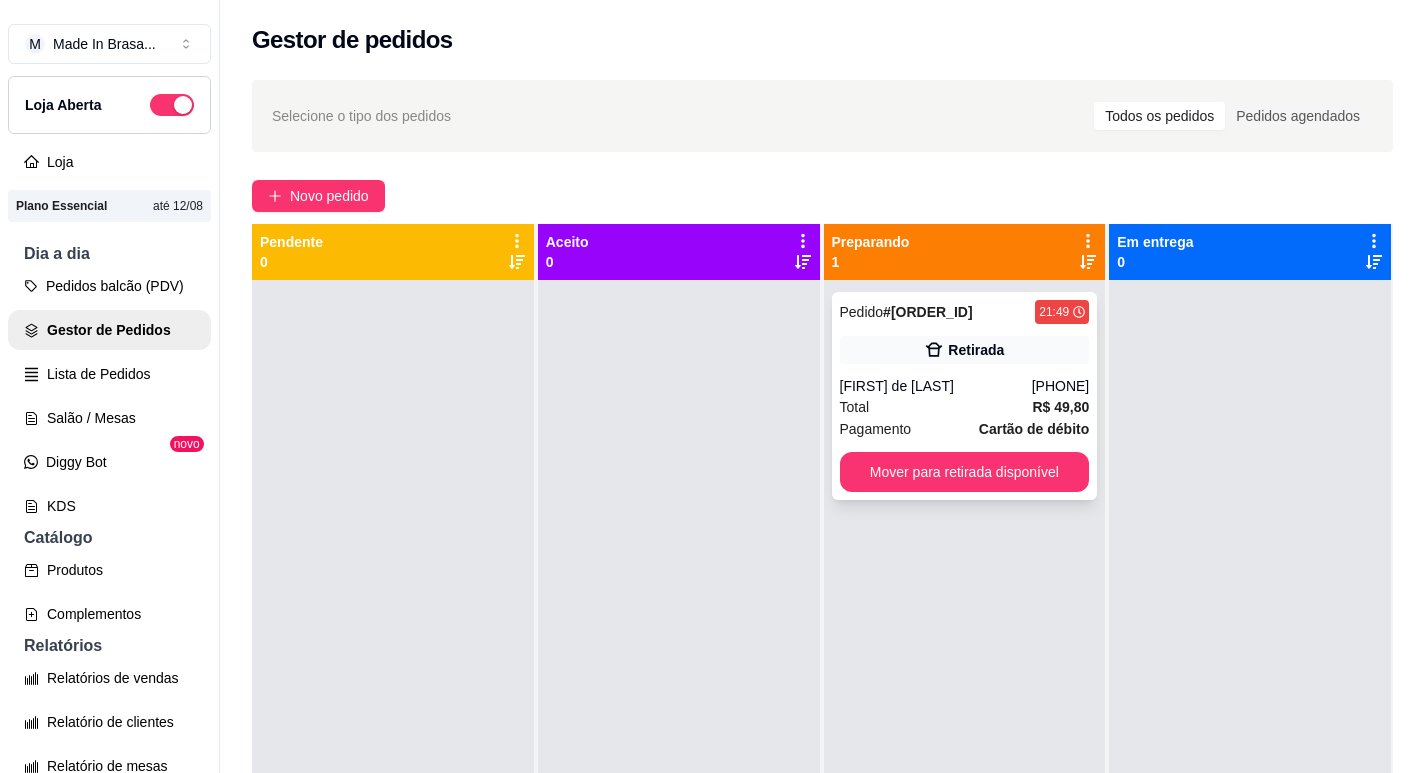 click on "[FIRST] de [LAST]" at bounding box center [936, 386] 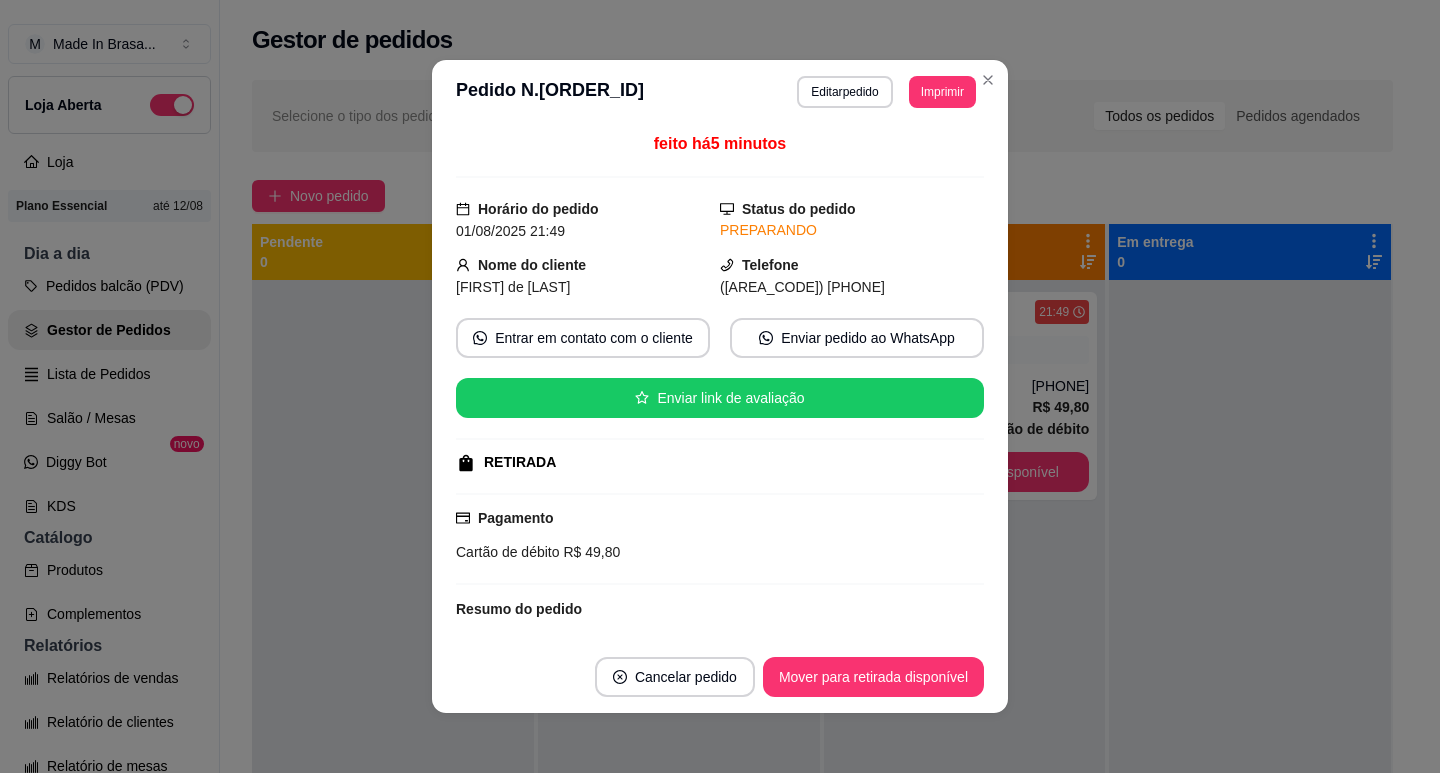 scroll, scrollTop: 121, scrollLeft: 0, axis: vertical 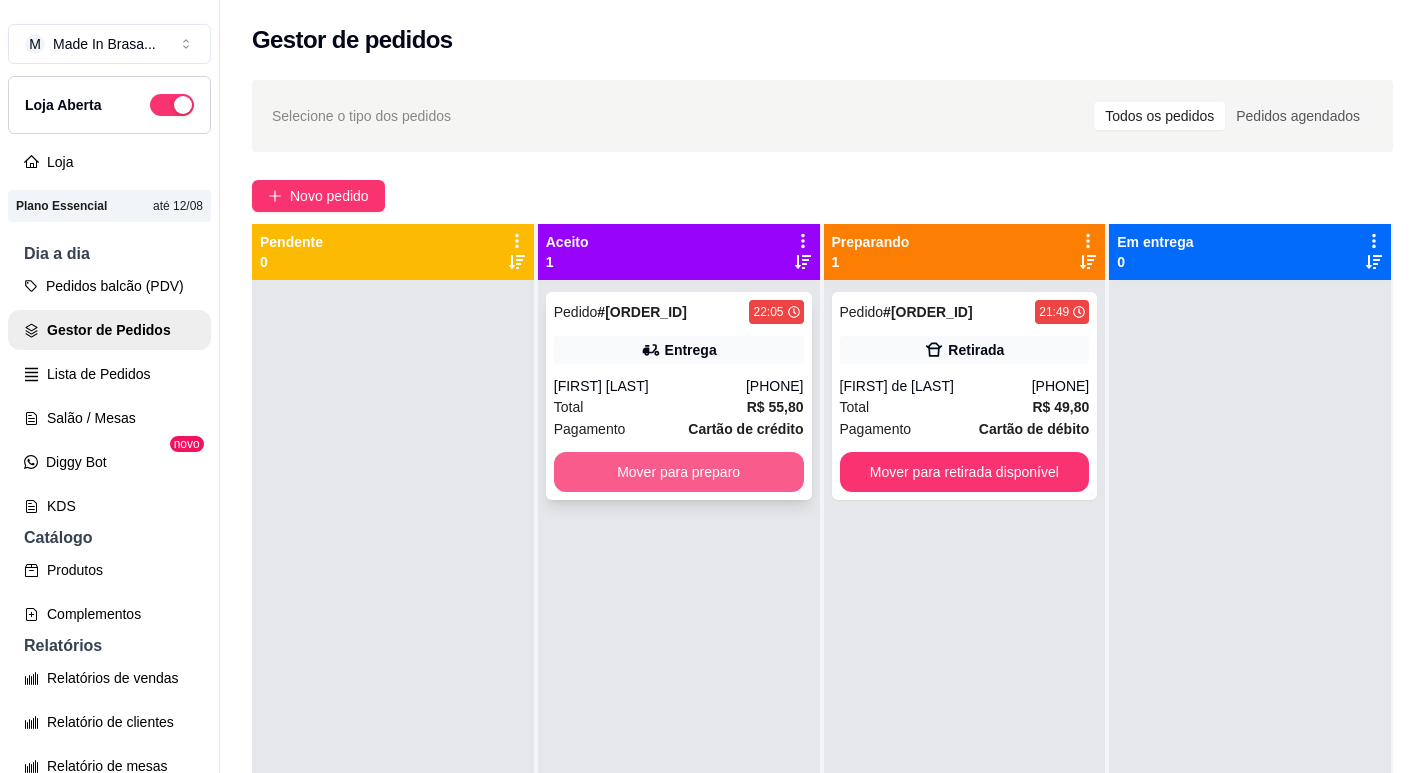 click on "Mover para preparo" at bounding box center [679, 472] 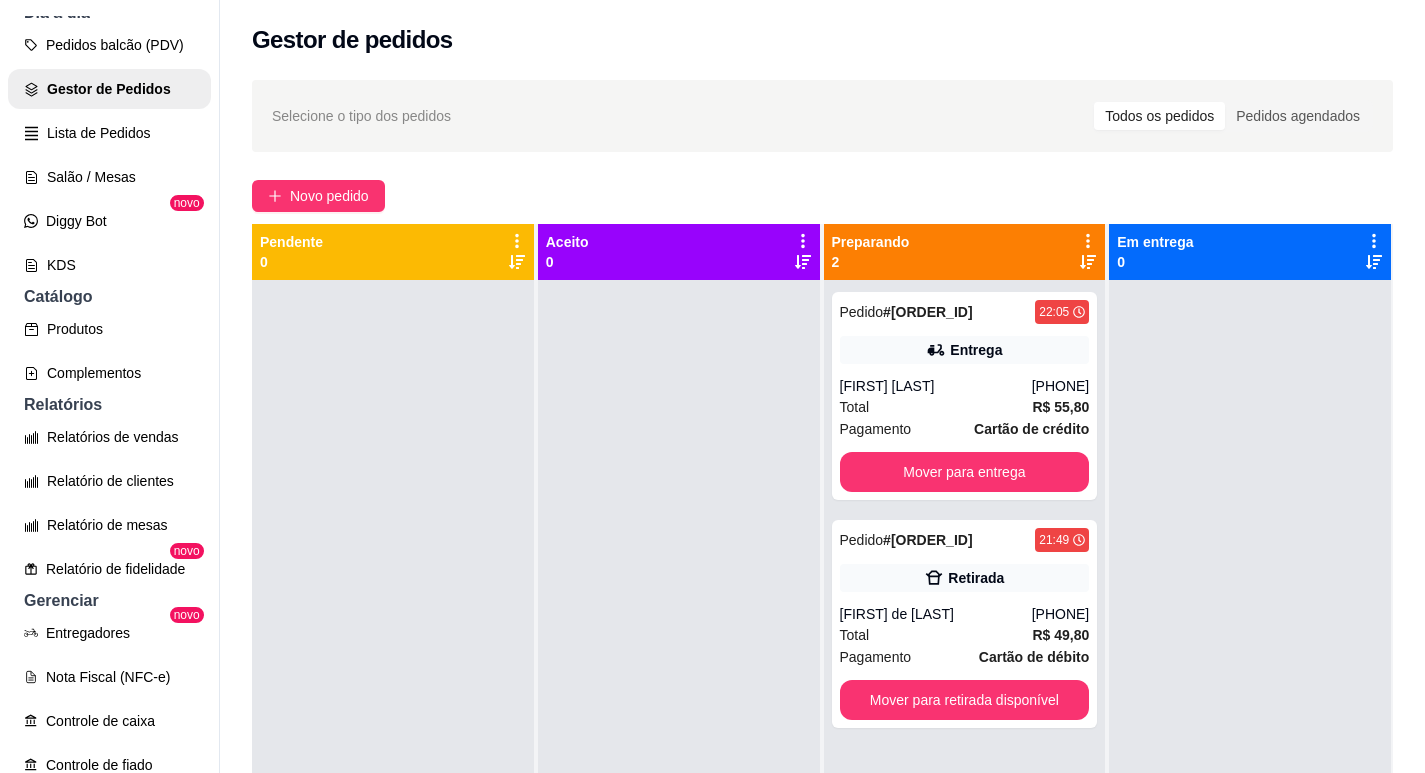 scroll, scrollTop: 141, scrollLeft: 0, axis: vertical 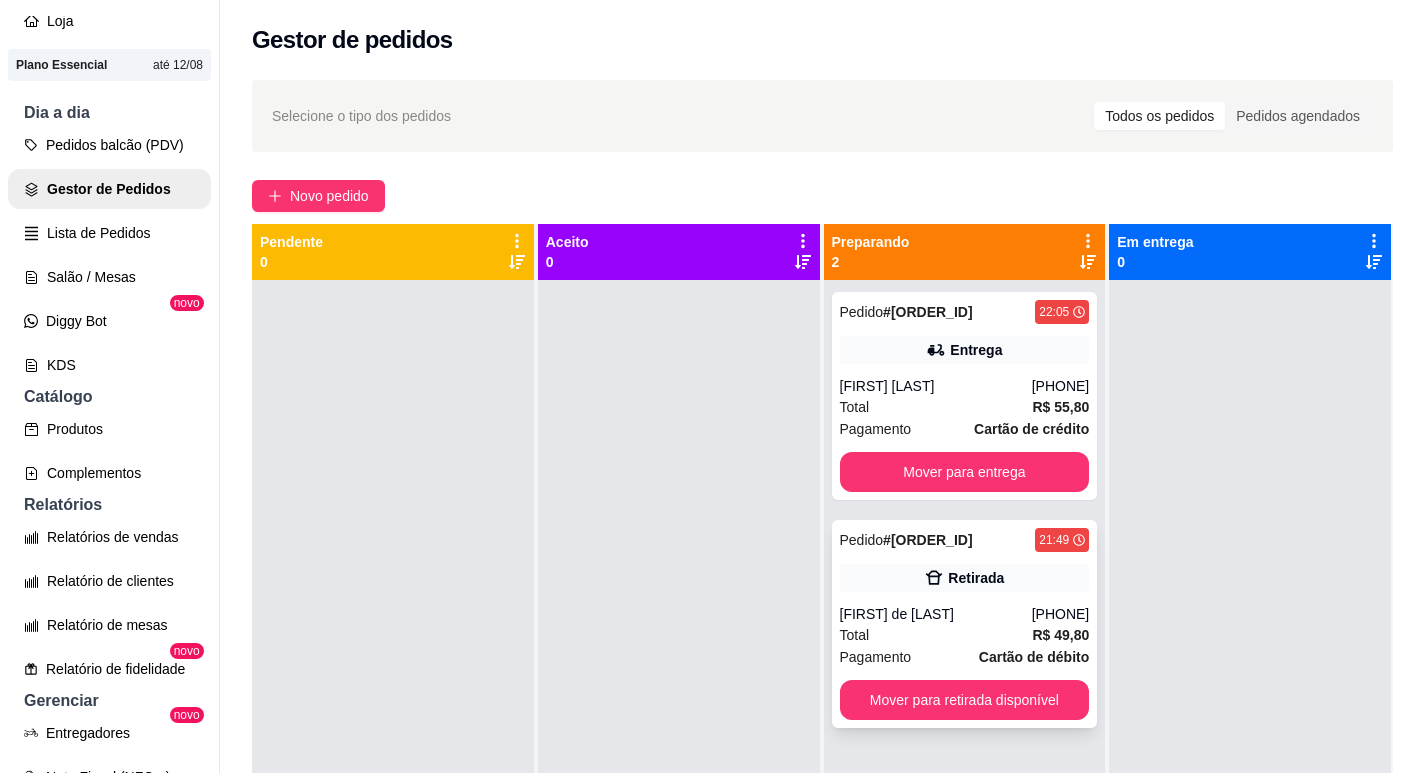 click on "Pedido # [ORDER_ID] 21:49 Retirada [FIRST] de [LAST] [PHONE] Total R$ 49,80 Pagamento Cartão de débito Mover para retirada disponível" at bounding box center [965, 624] 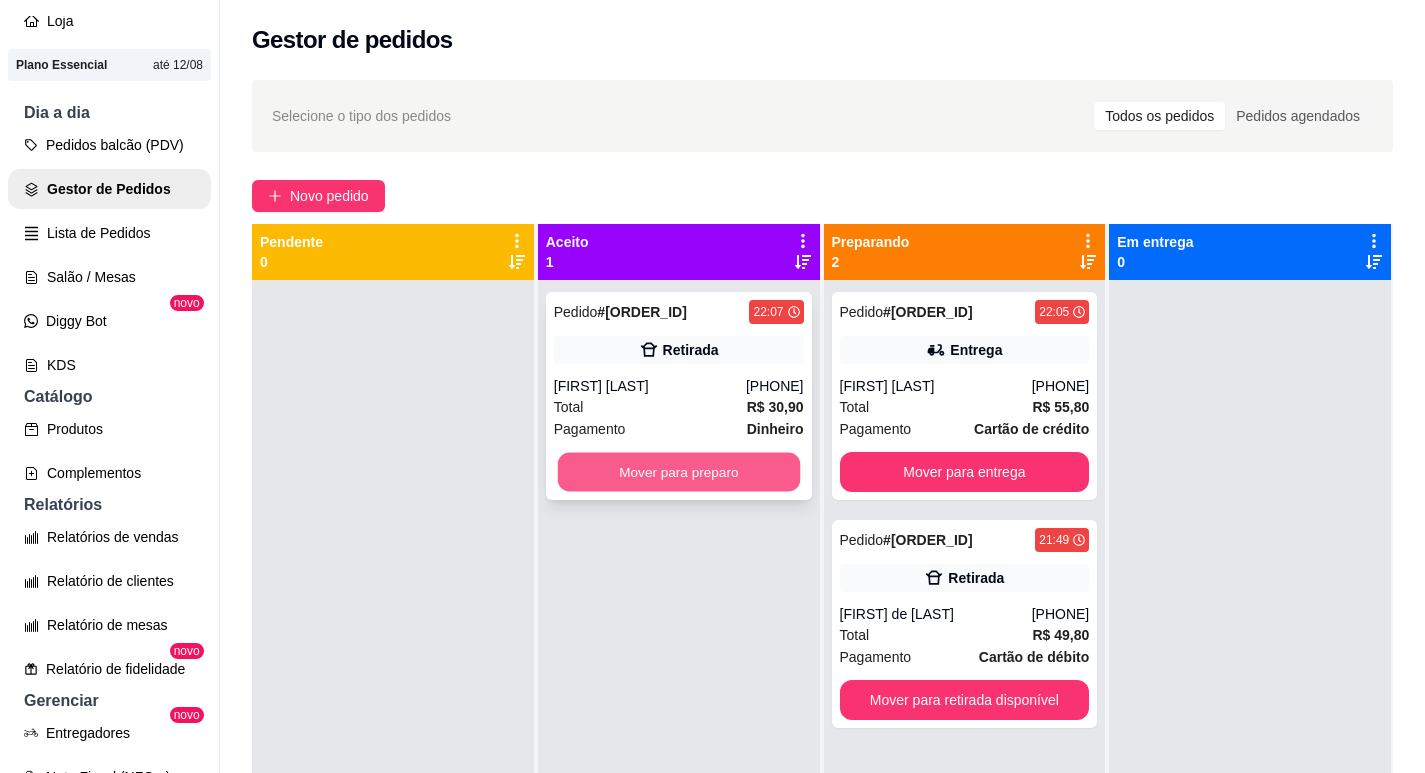 click on "Mover para preparo" at bounding box center (678, 472) 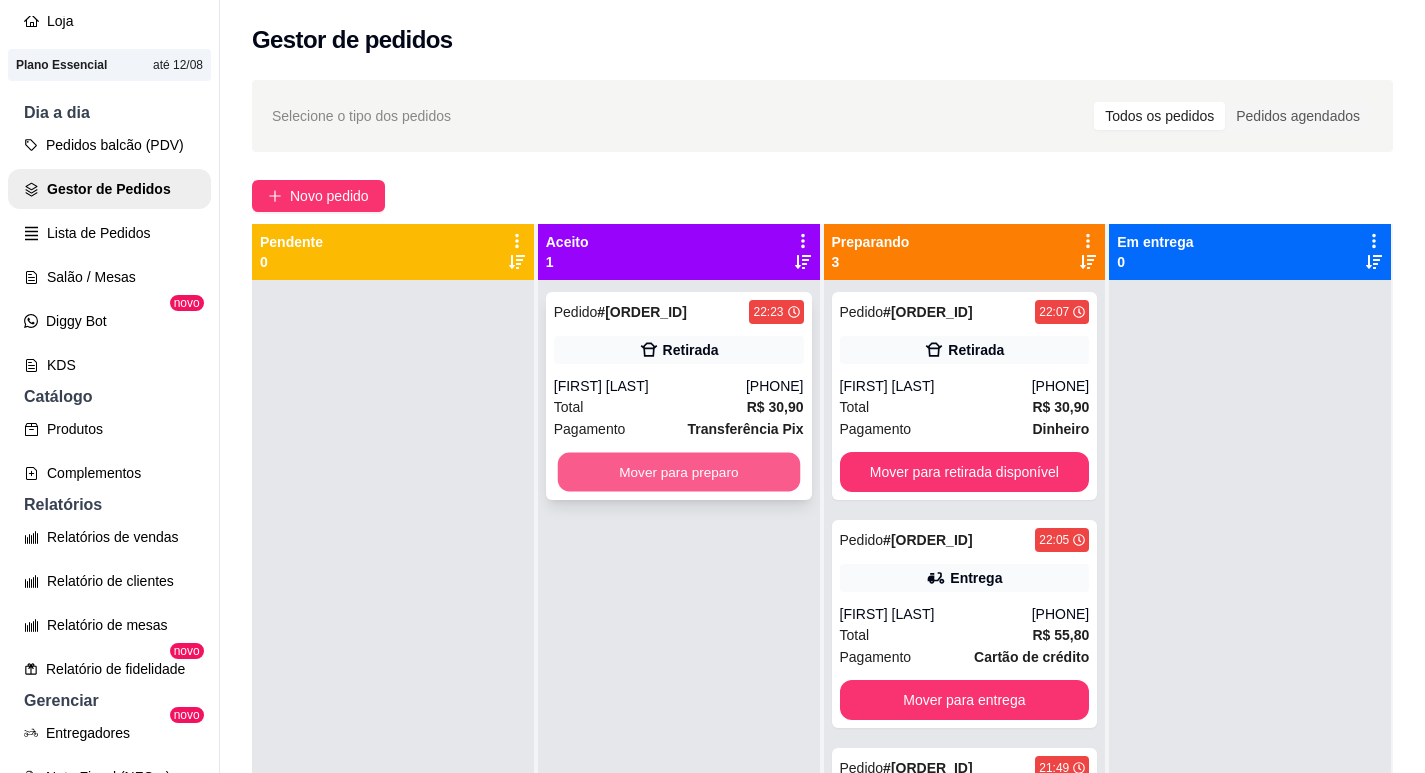 click on "Mover para preparo" at bounding box center [678, 472] 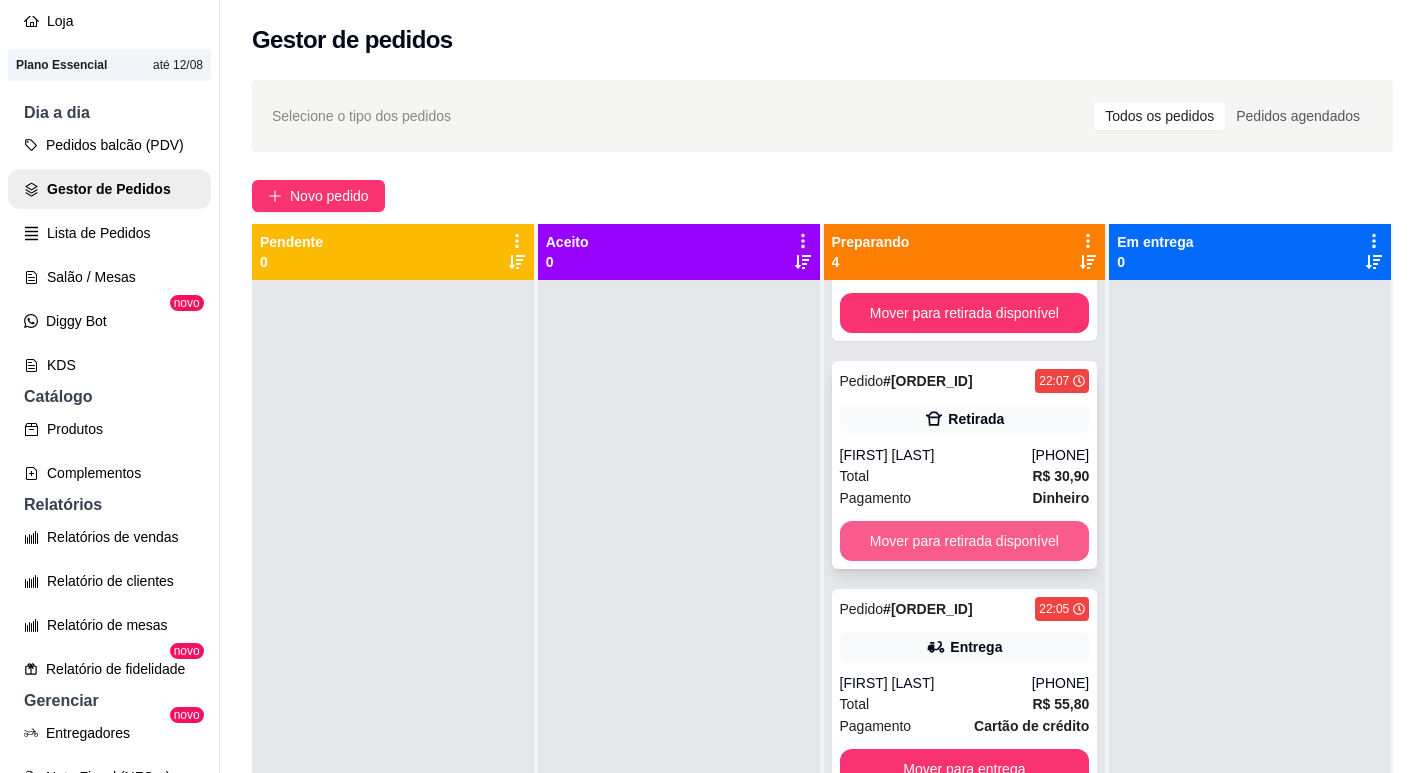 scroll, scrollTop: 0, scrollLeft: 0, axis: both 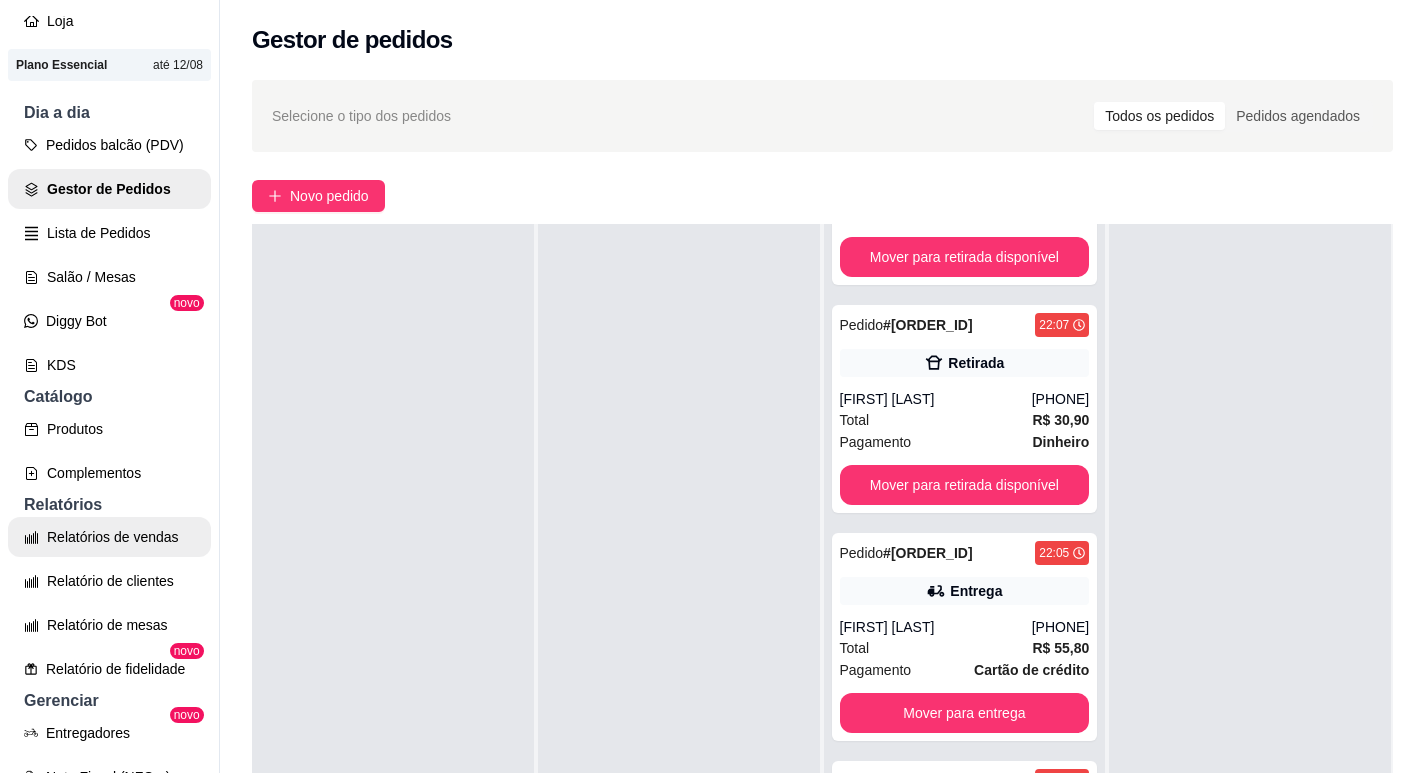 click on "Relatórios de vendas" at bounding box center [109, 537] 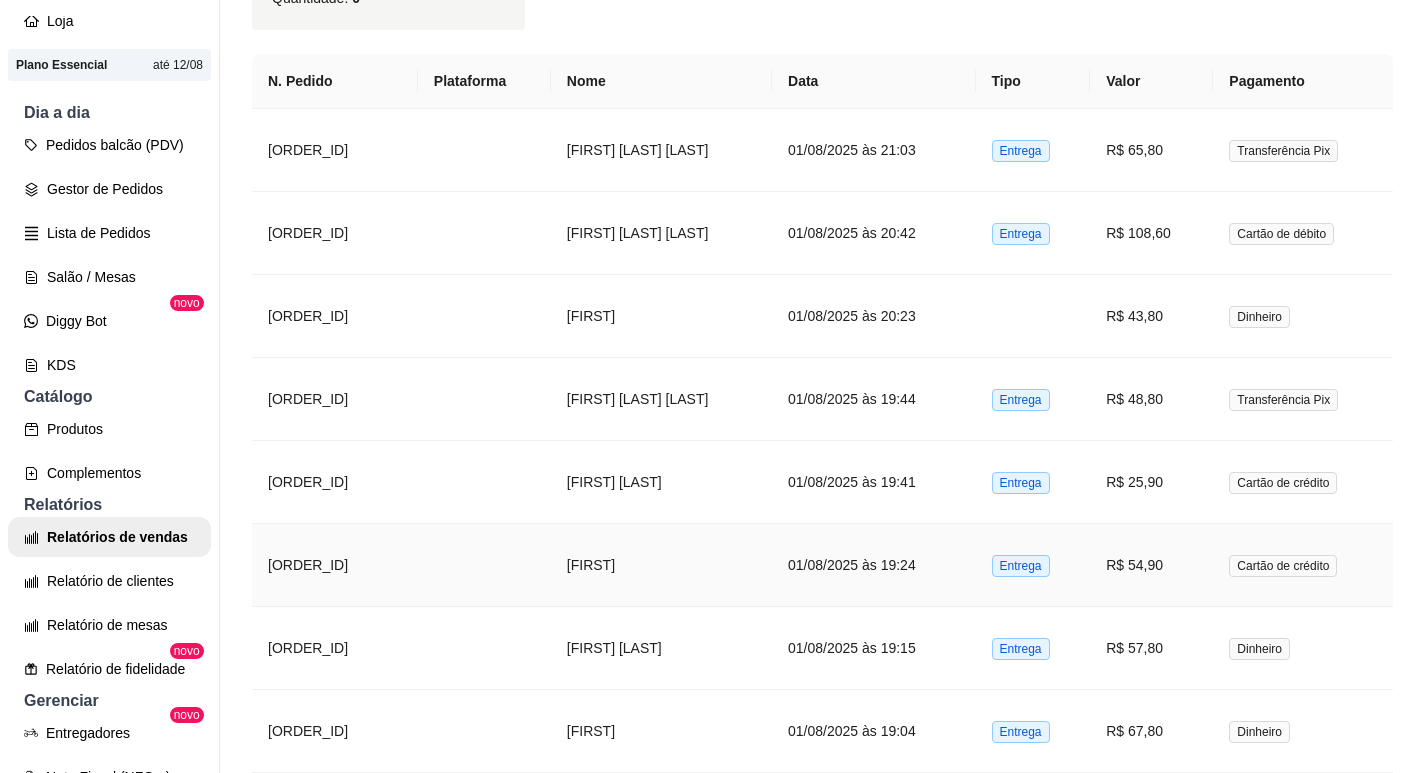 scroll, scrollTop: 900, scrollLeft: 0, axis: vertical 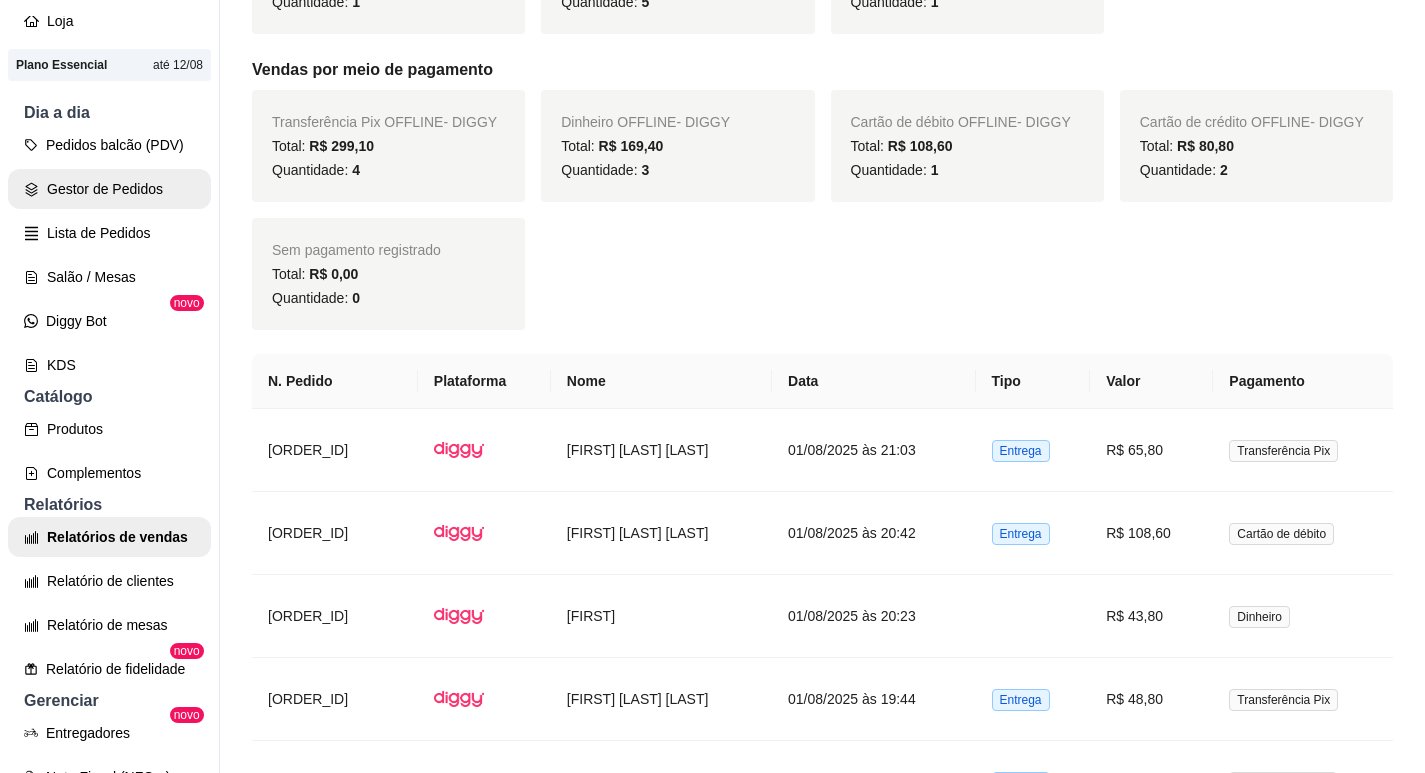 click on "Gestor de Pedidos" at bounding box center (109, 189) 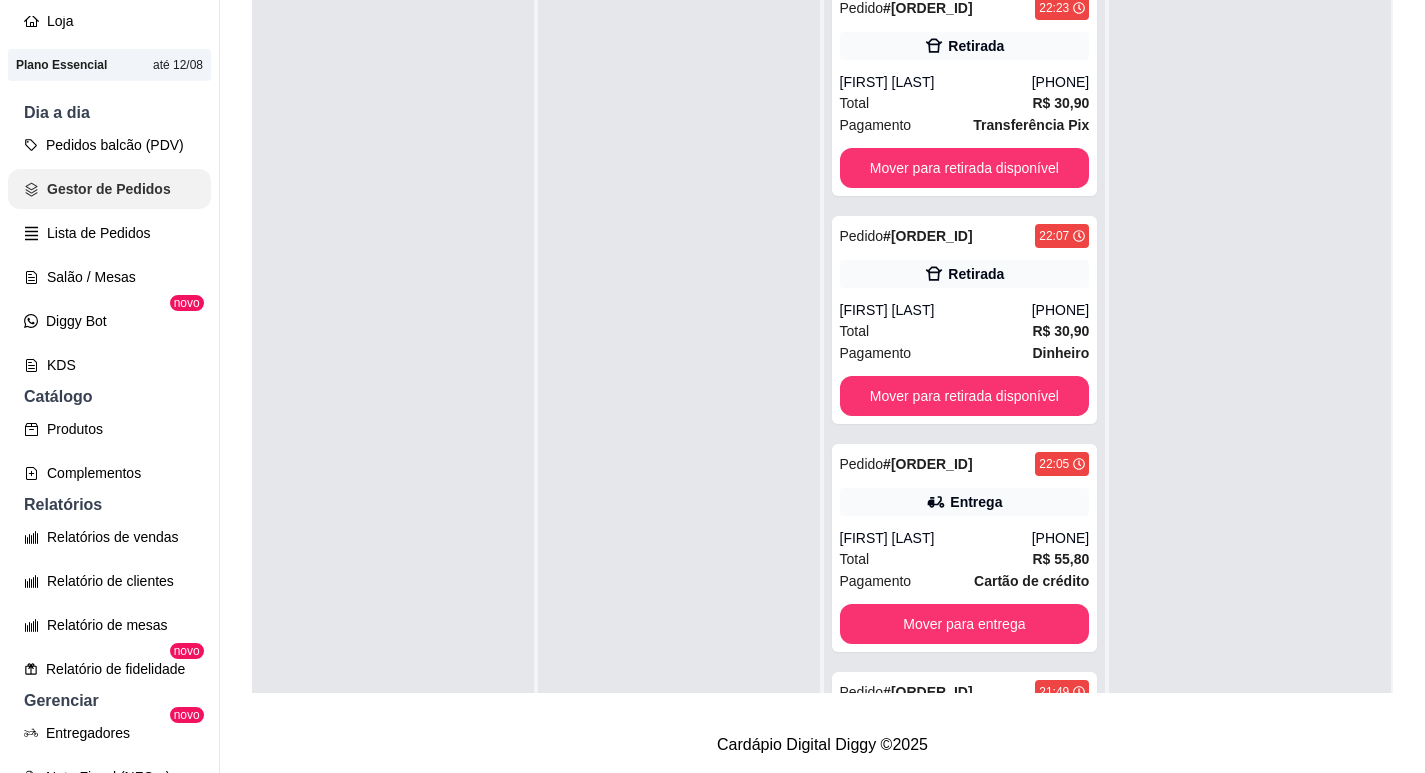 scroll, scrollTop: 0, scrollLeft: 0, axis: both 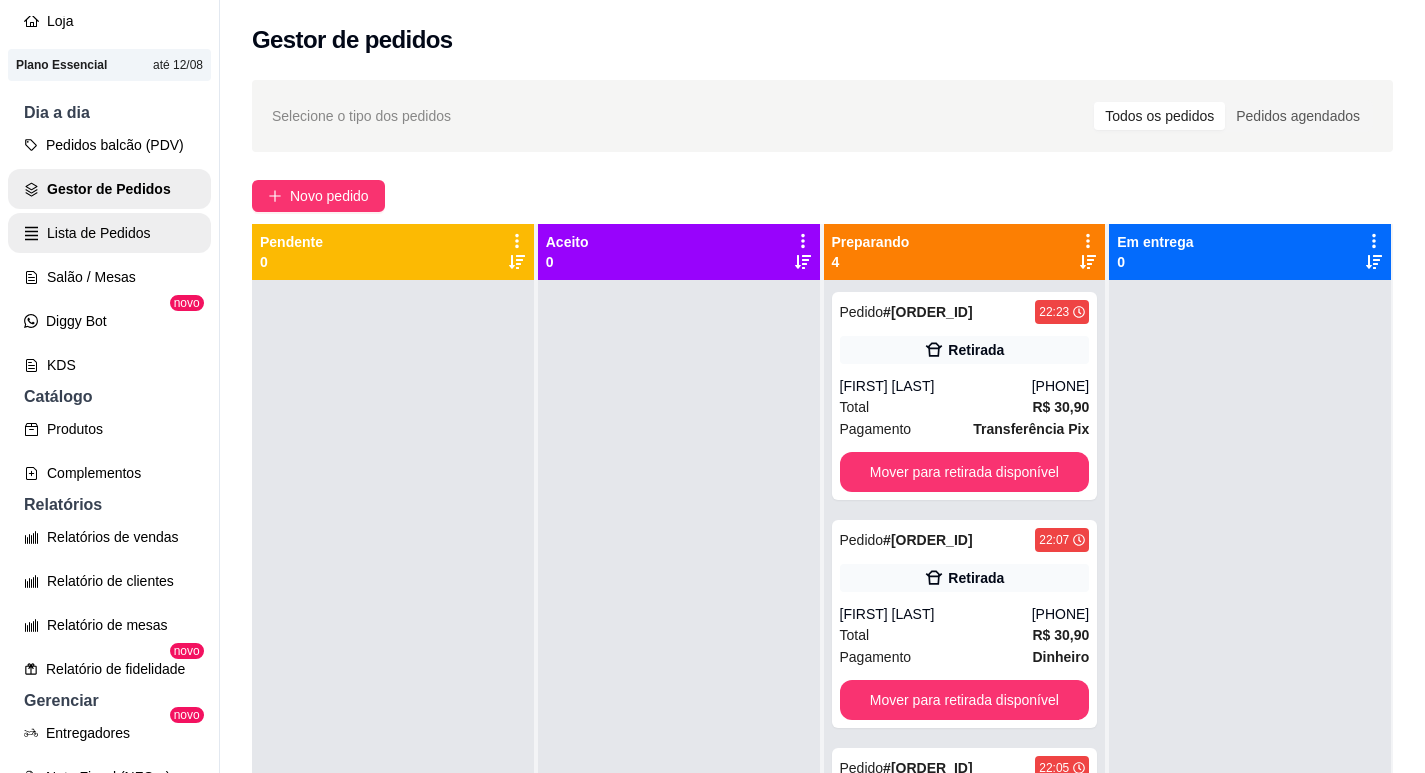 click on "Lista de Pedidos" at bounding box center (109, 233) 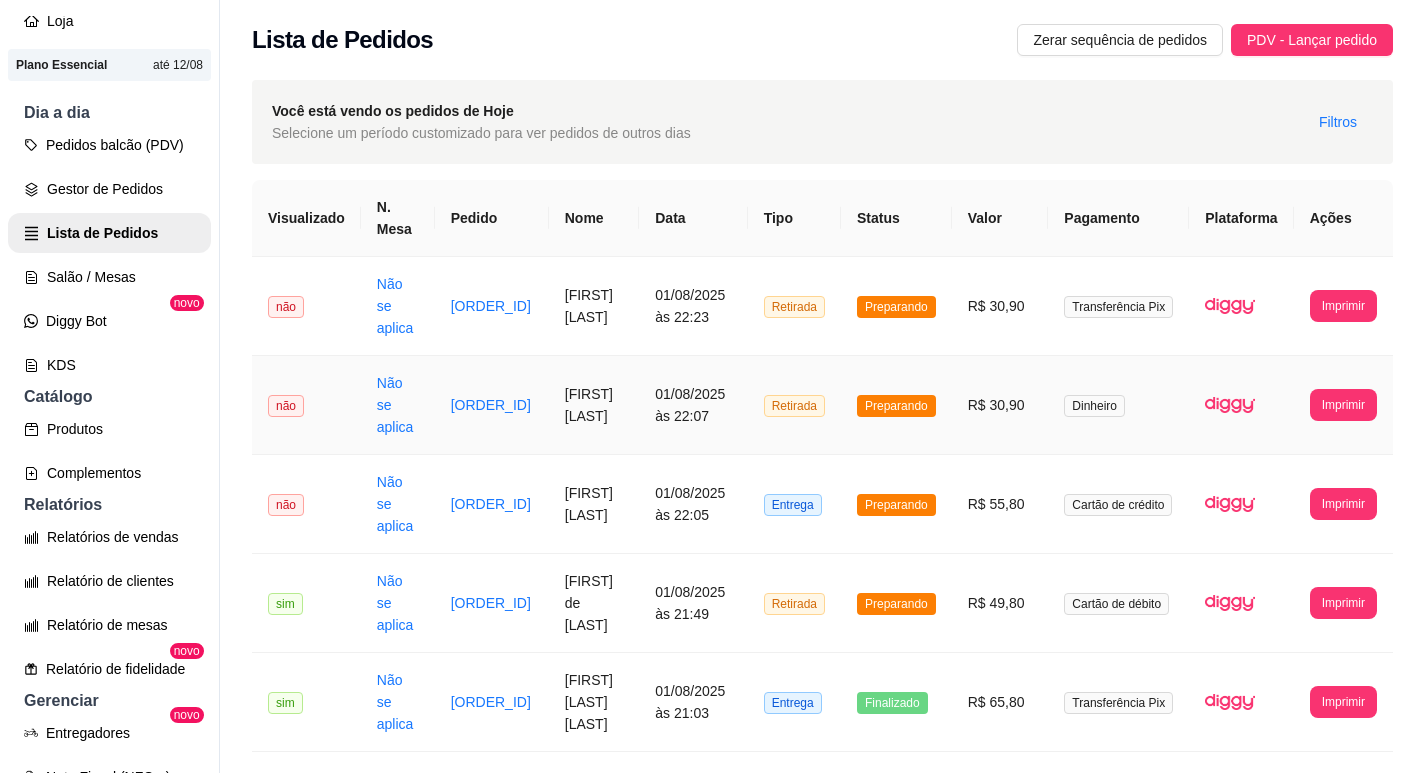 scroll, scrollTop: 100, scrollLeft: 0, axis: vertical 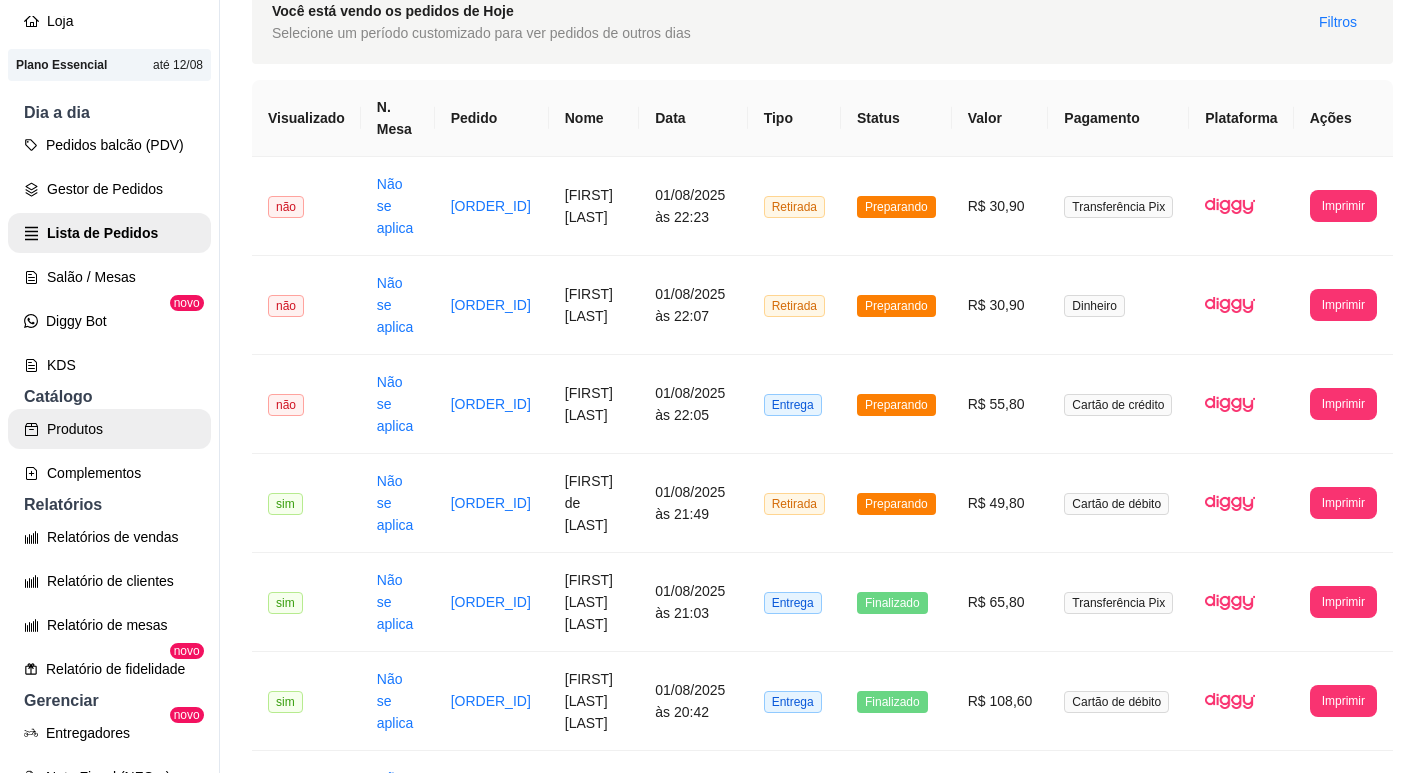 click on "Produtos" at bounding box center (109, 429) 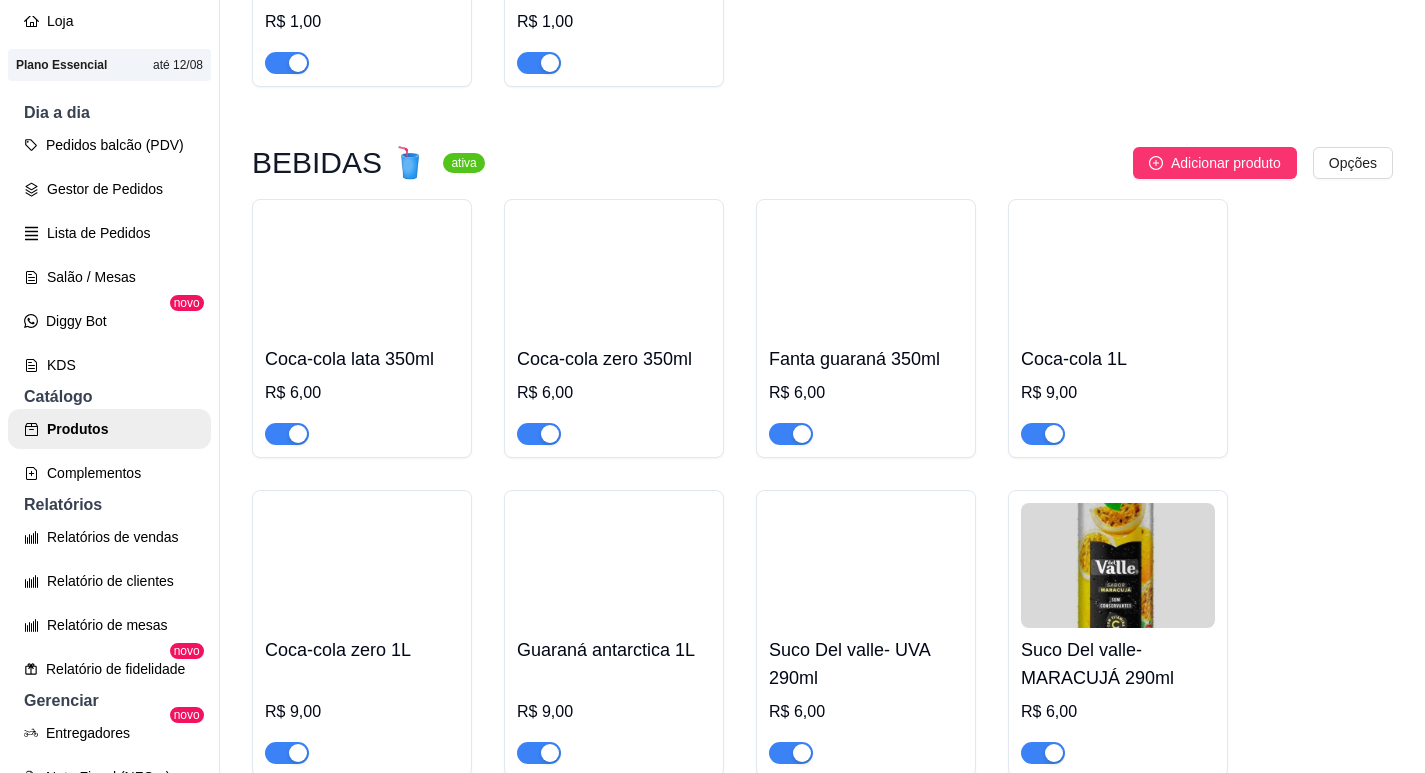 scroll, scrollTop: 2026, scrollLeft: 0, axis: vertical 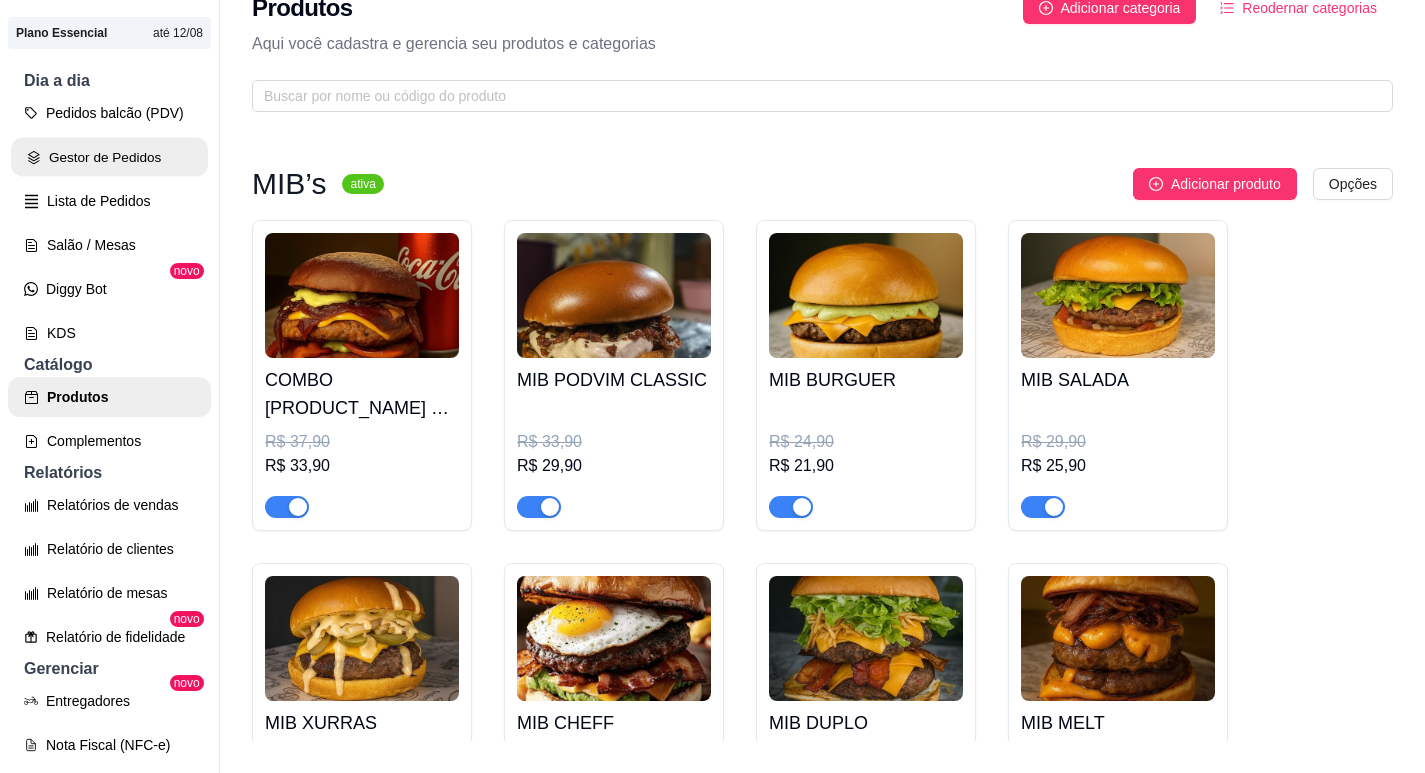 click on "Gestor de Pedidos" at bounding box center (109, 157) 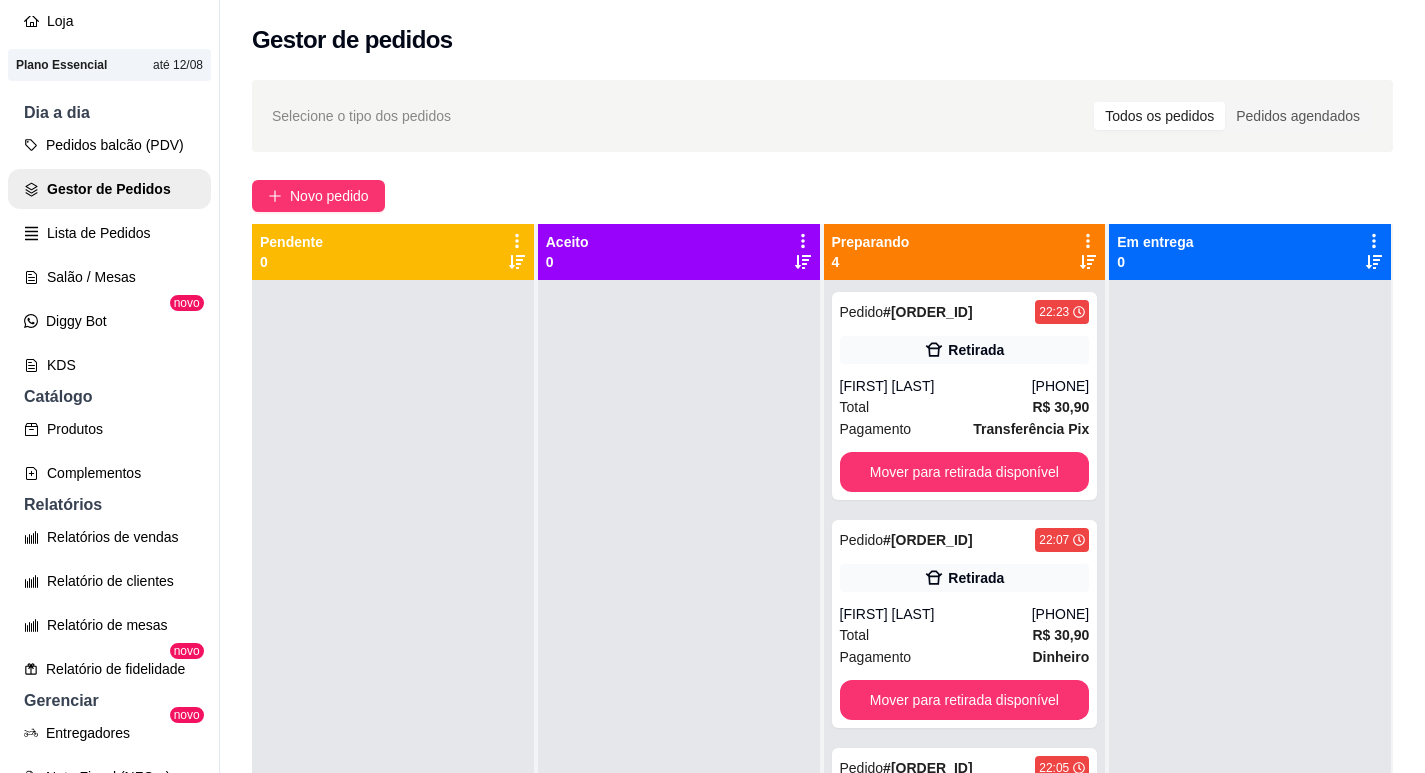 scroll, scrollTop: 56, scrollLeft: 0, axis: vertical 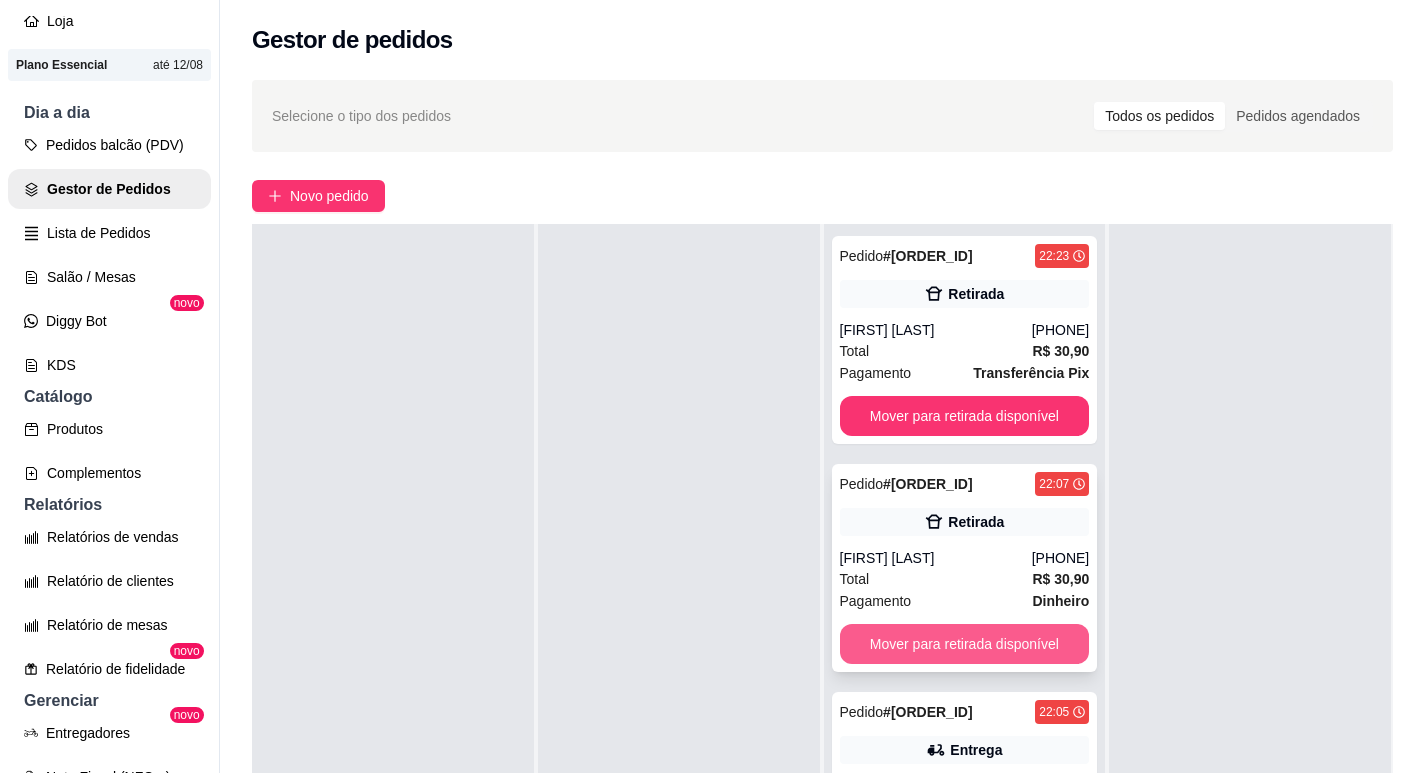 click on "Mover para retirada disponível" at bounding box center [965, 644] 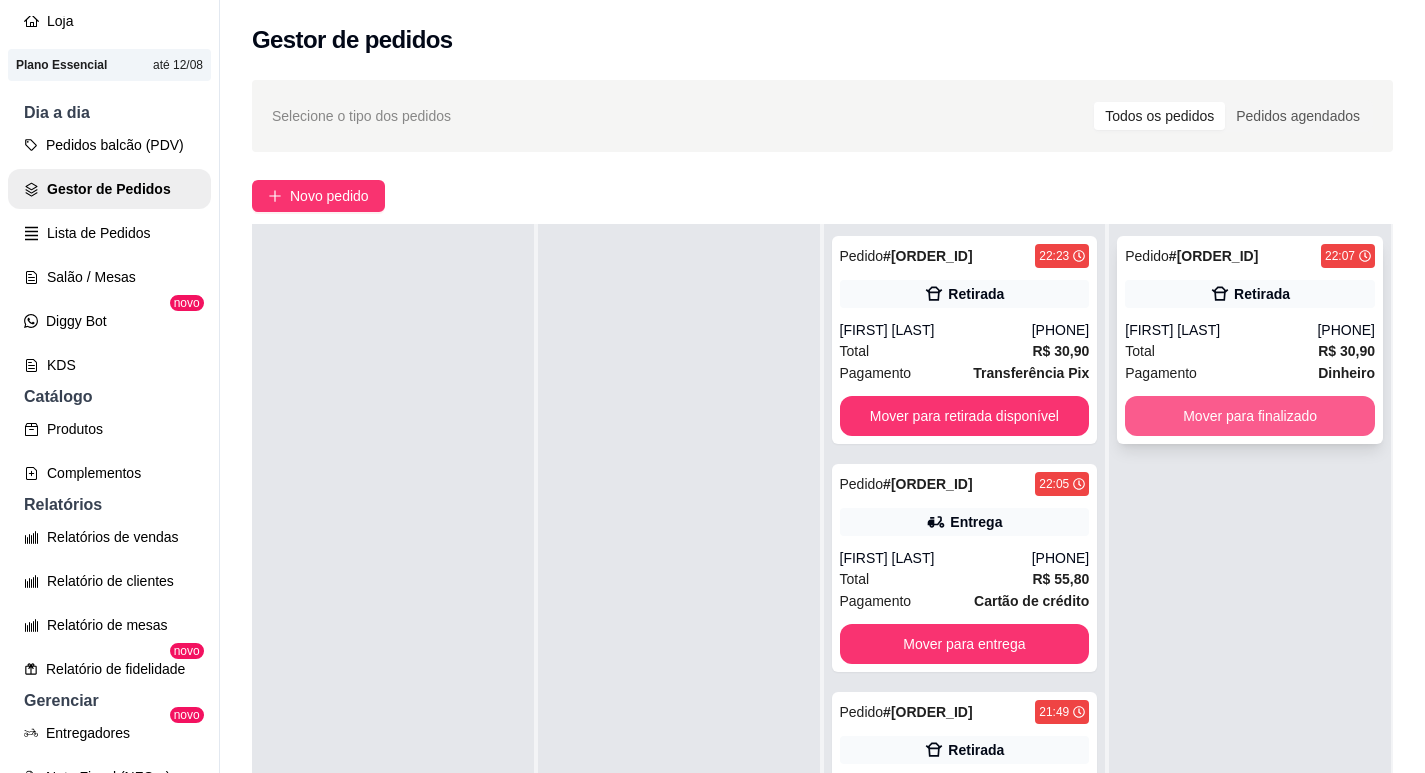 click on "Mover para finalizado" at bounding box center (1250, 416) 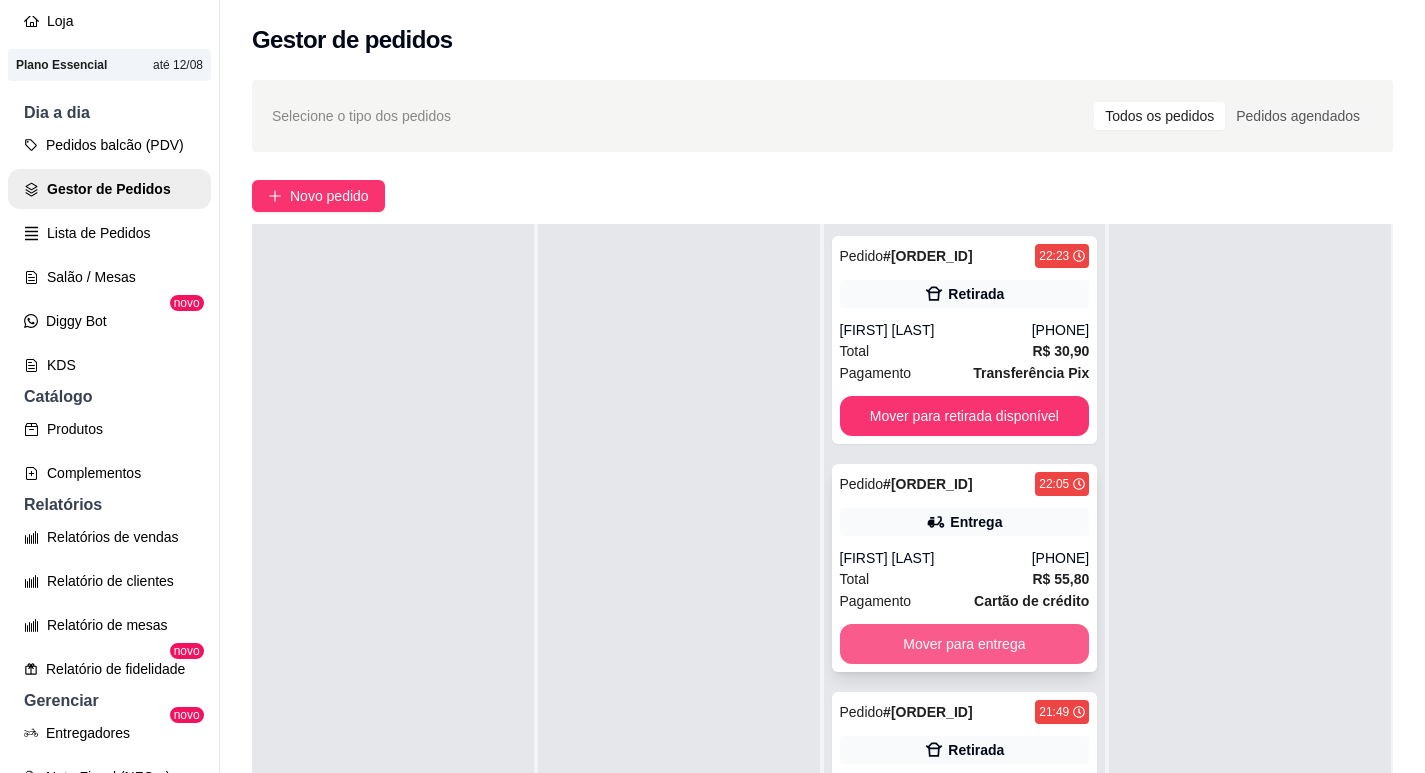 click on "Mover para entrega" at bounding box center [965, 644] 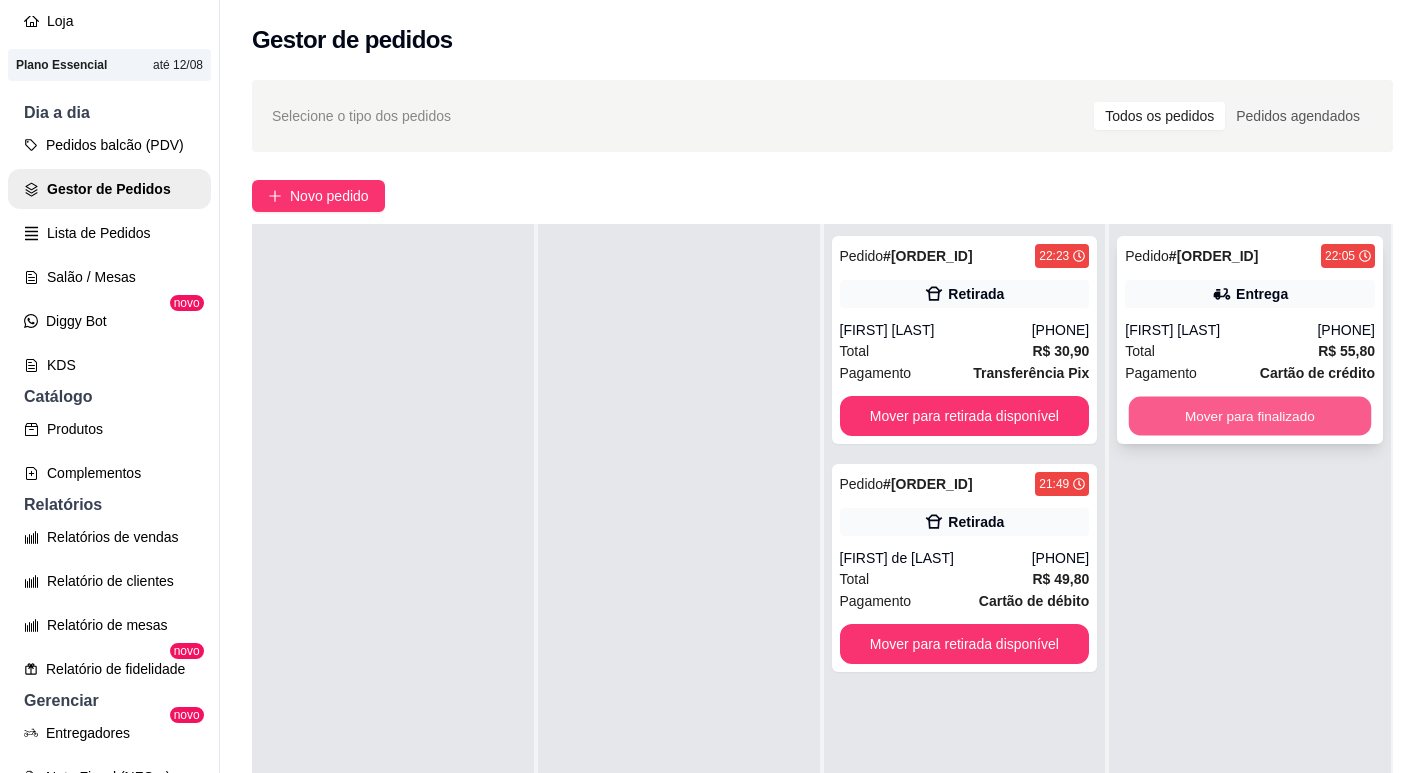 click on "Mover para finalizado" at bounding box center (1250, 416) 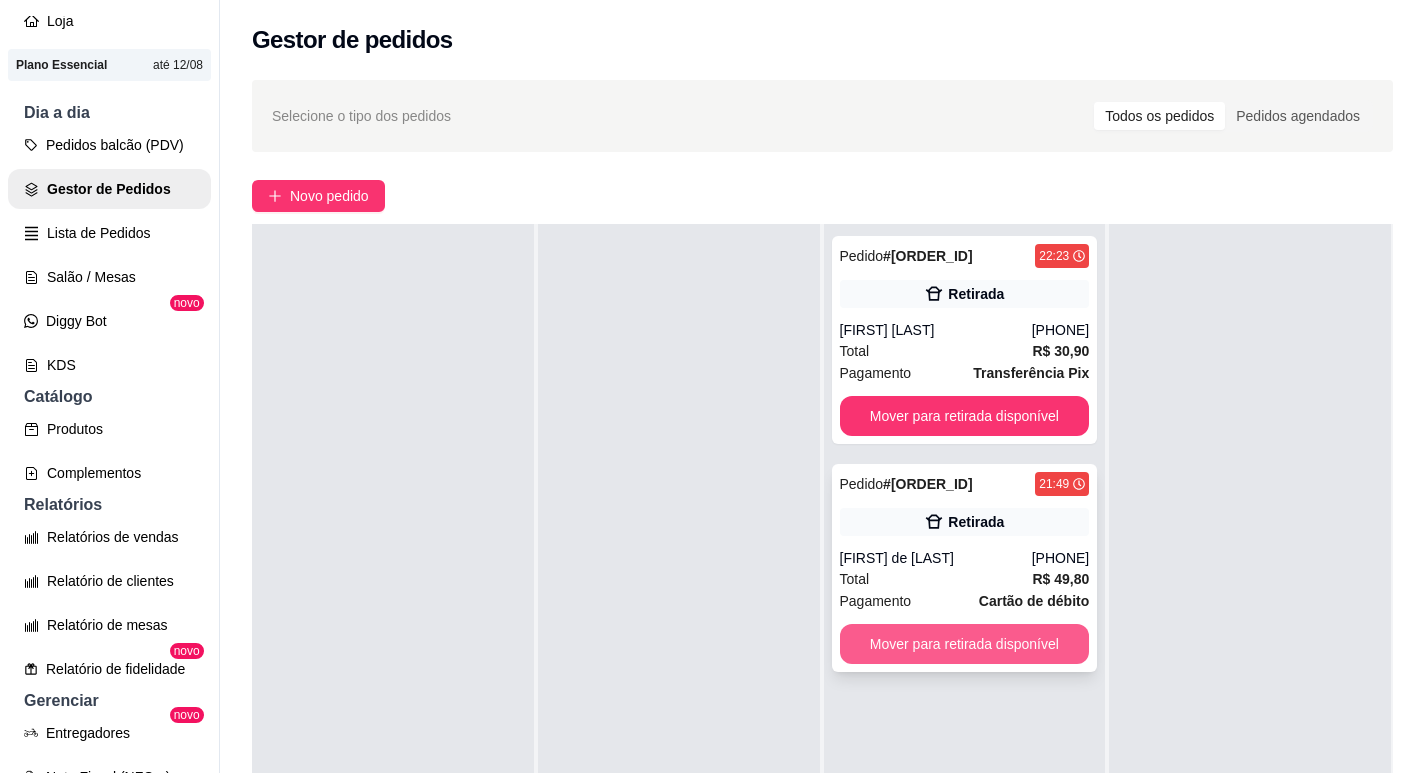 click on "Mover para retirada disponível" at bounding box center (965, 644) 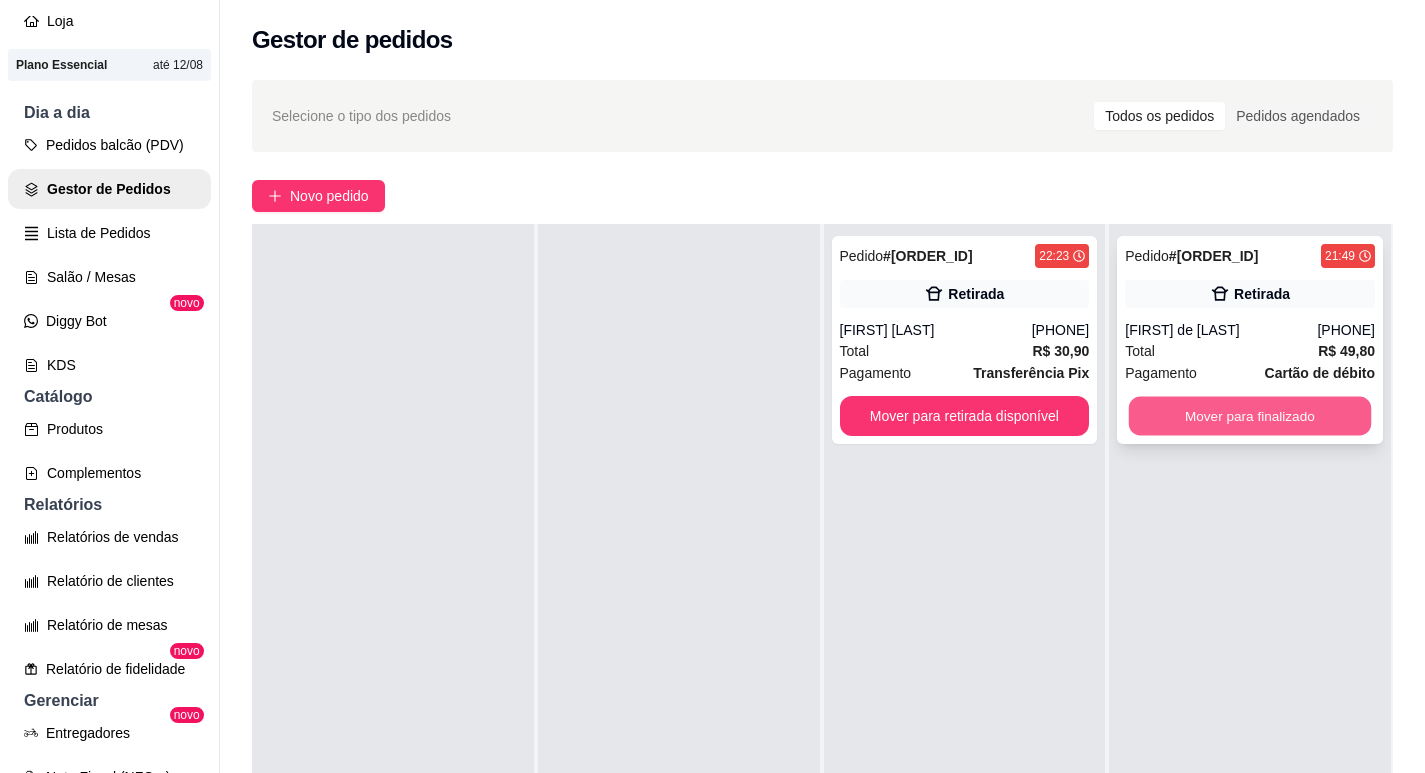 click on "Mover para finalizado" at bounding box center [1250, 416] 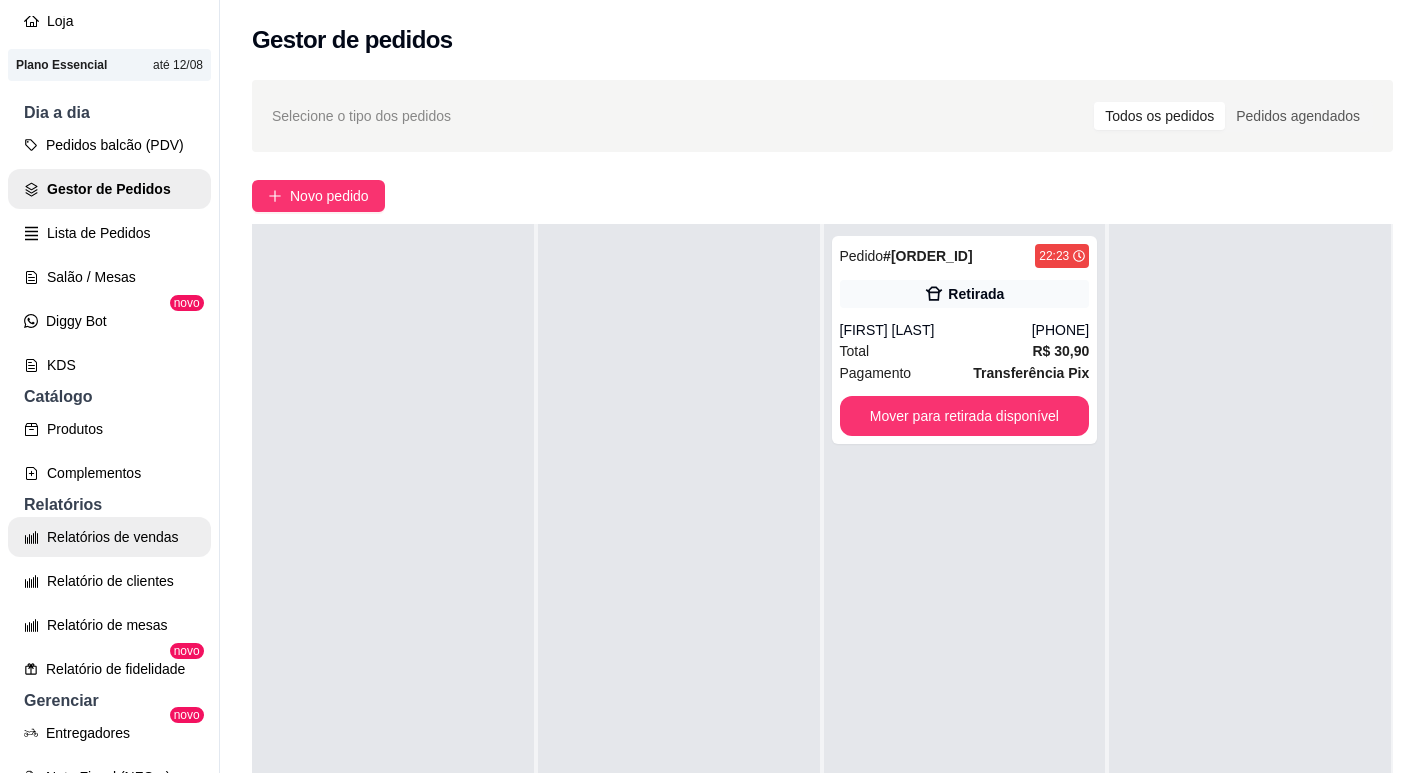 click on "Relatórios de vendas" at bounding box center (109, 537) 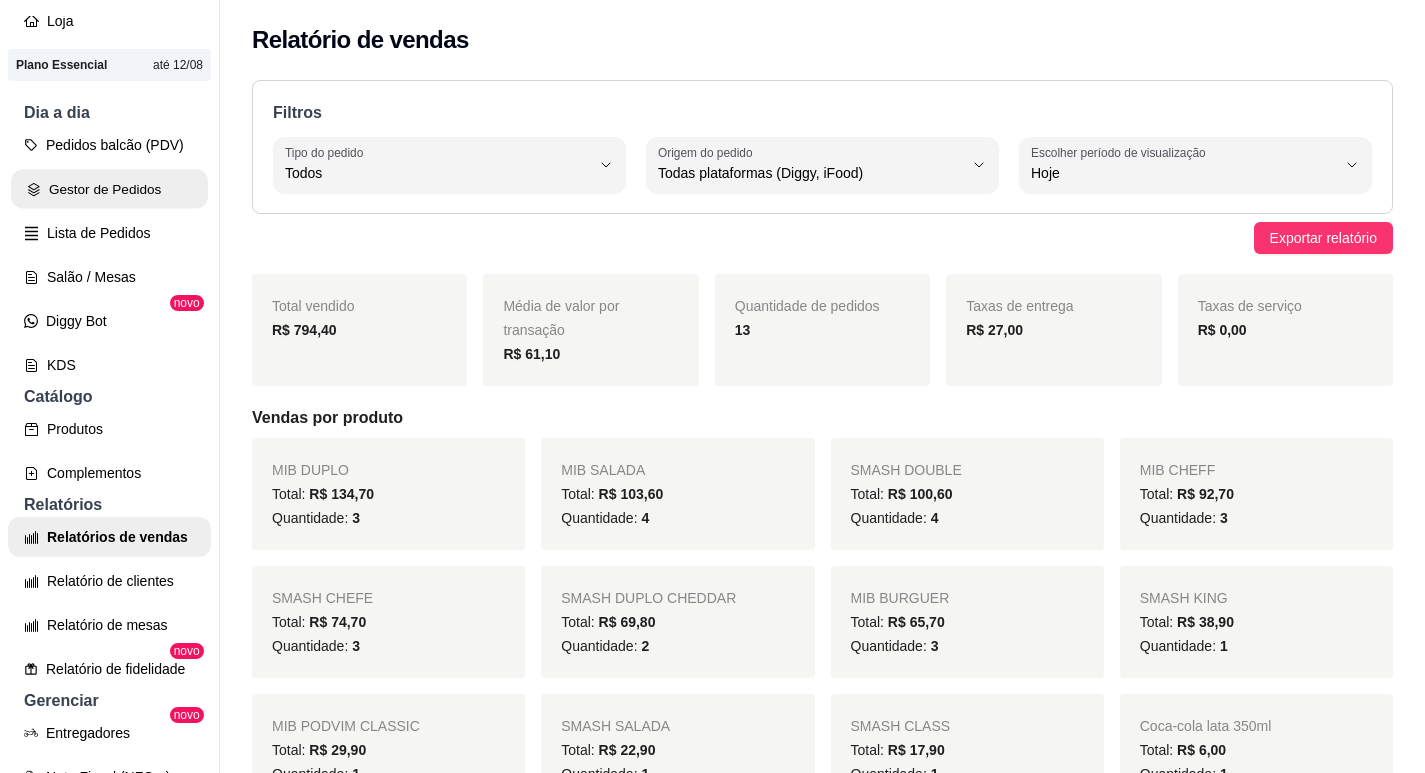 click on "Gestor de Pedidos" at bounding box center [109, 189] 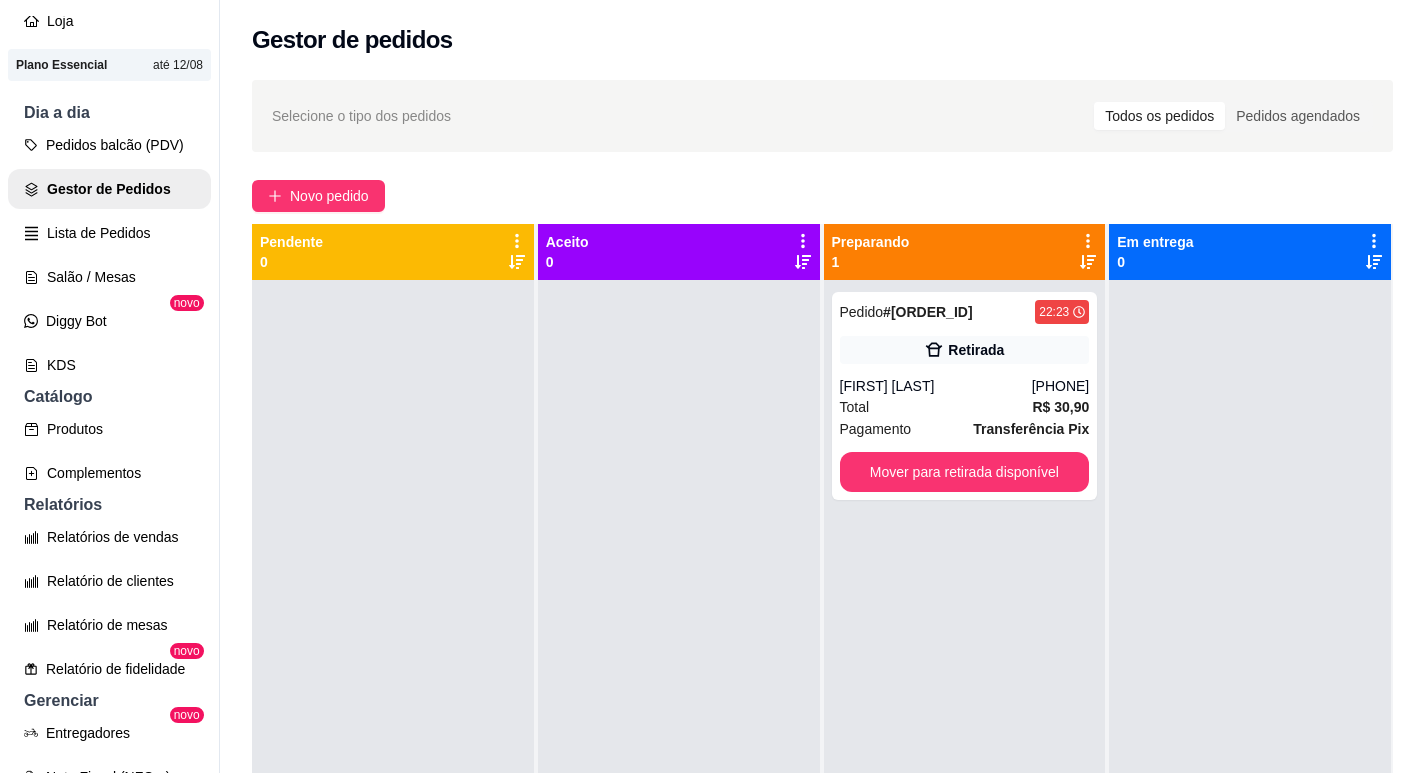 scroll, scrollTop: 141, scrollLeft: 0, axis: vertical 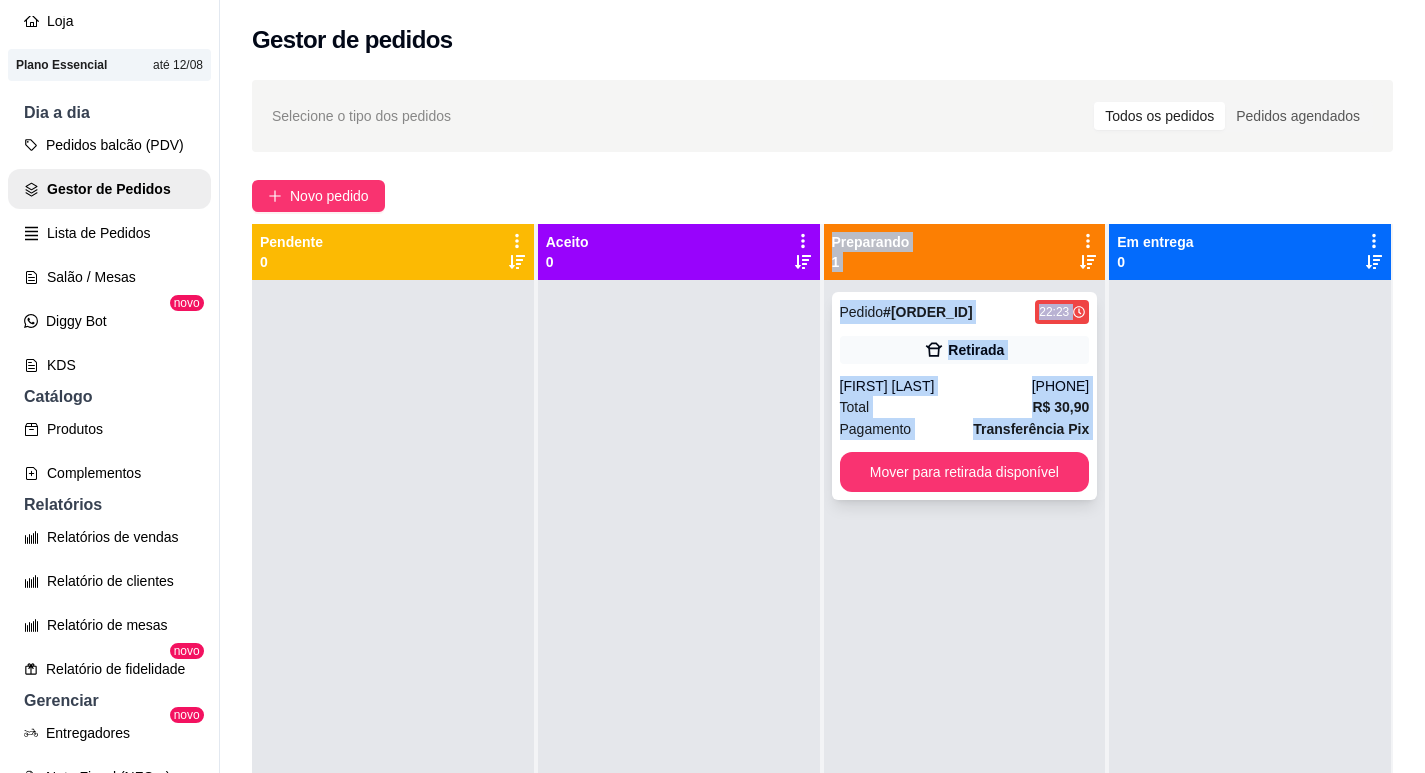 drag, startPoint x: 685, startPoint y: 356, endPoint x: 860, endPoint y: 488, distance: 219.20082 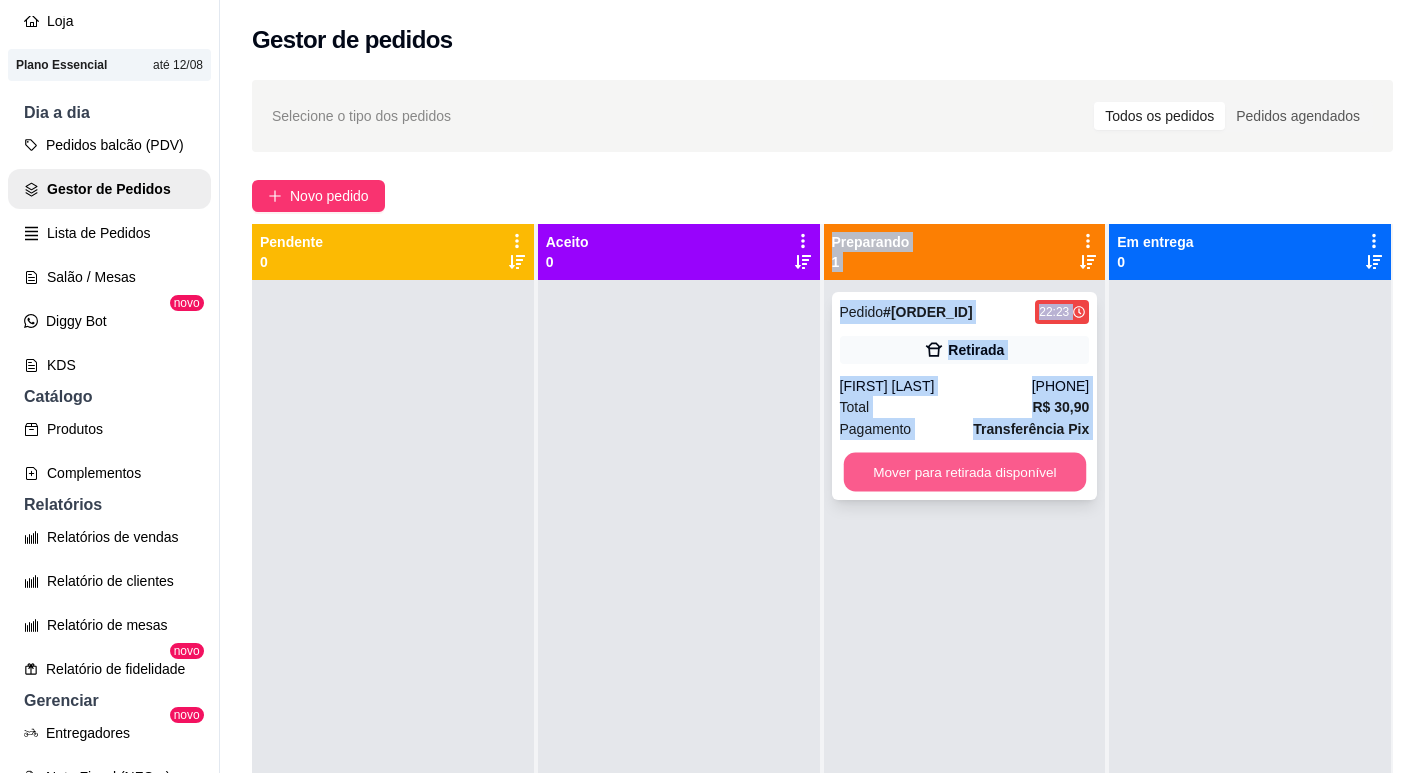 click on "Mover para retirada disponível" at bounding box center (964, 472) 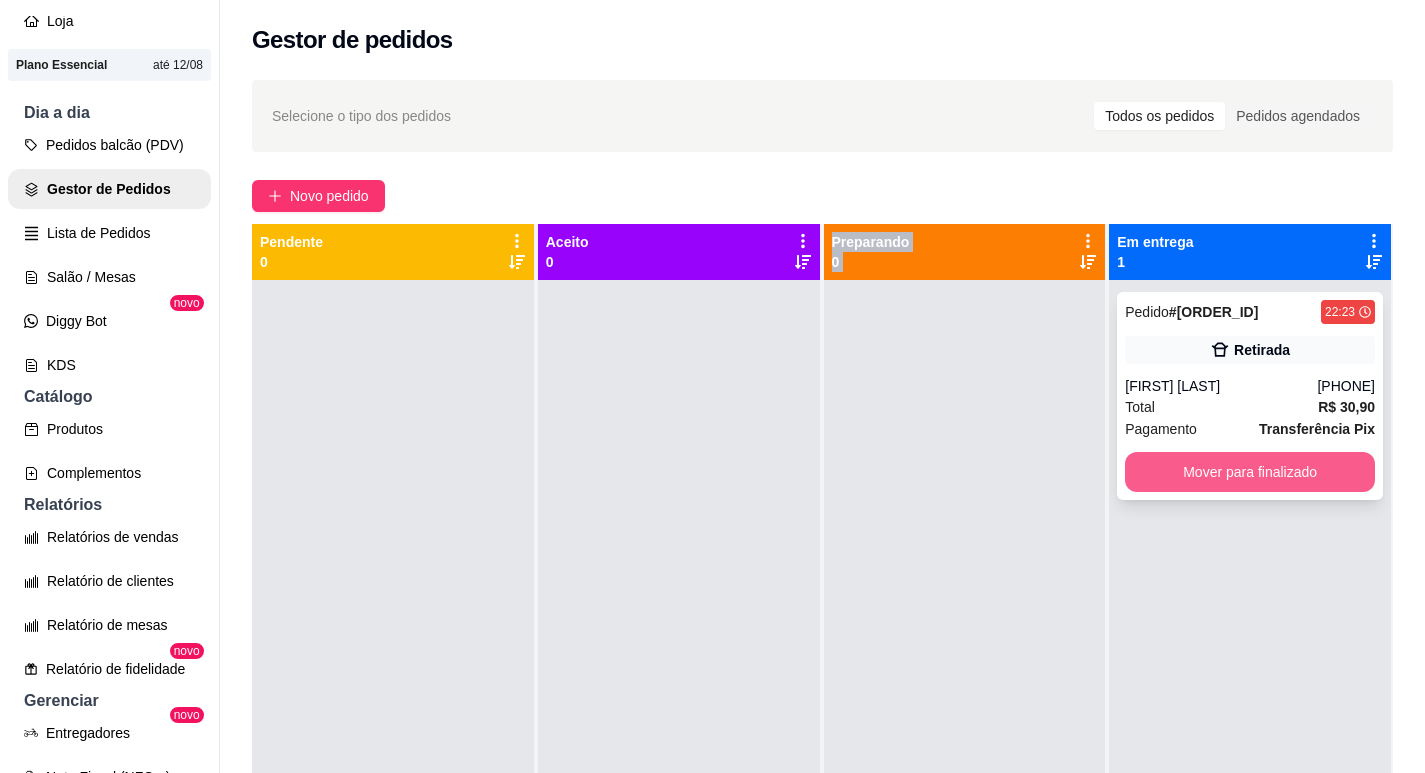 click on "Mover para finalizado" at bounding box center (1250, 472) 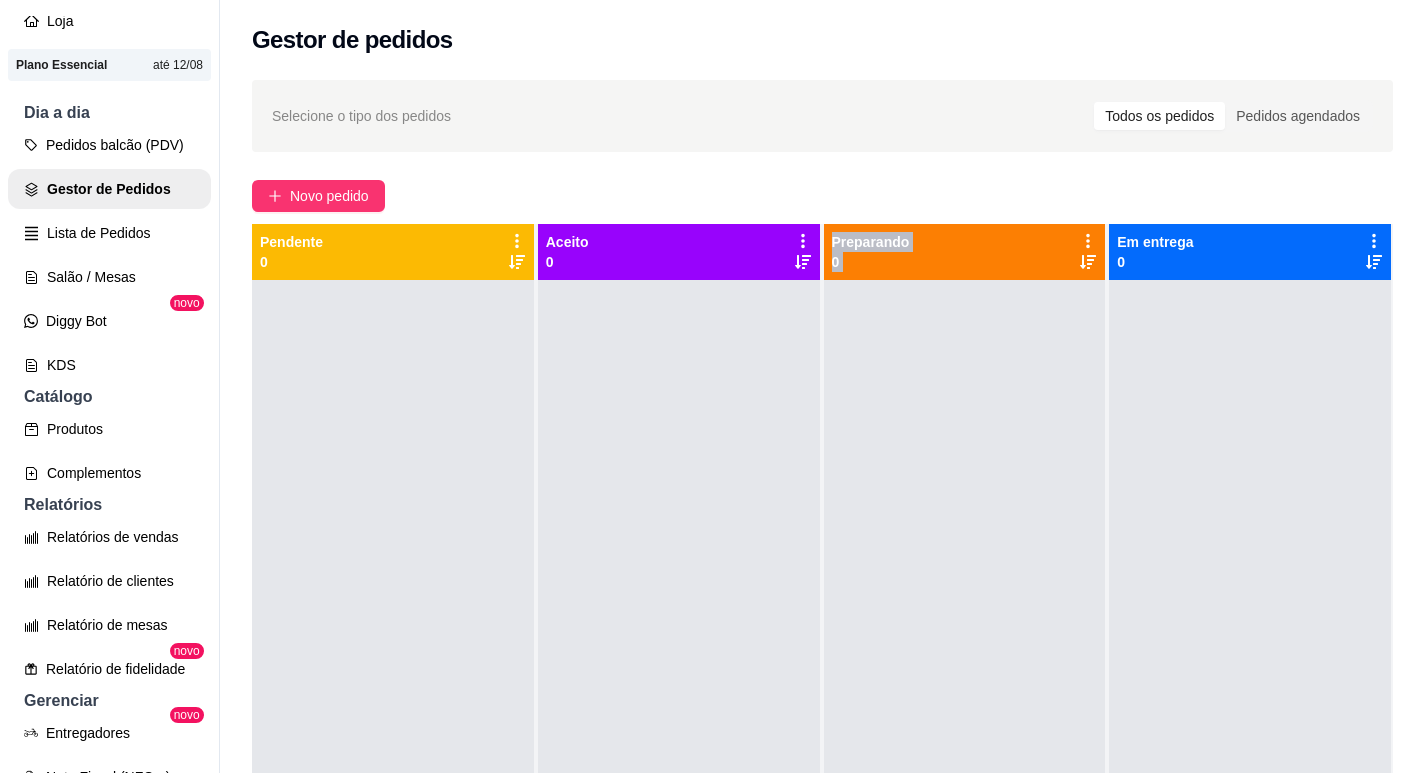 click at bounding box center [965, 666] 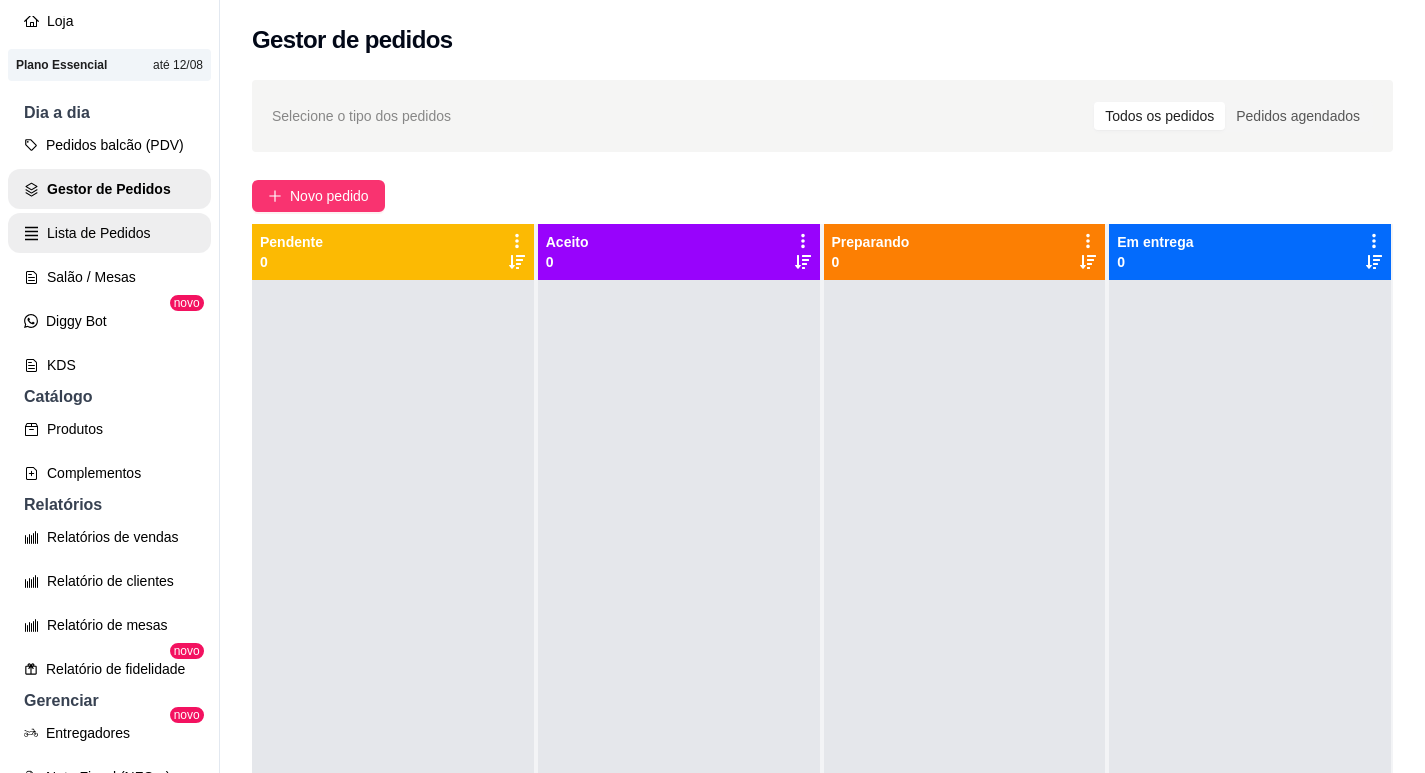 scroll, scrollTop: 0, scrollLeft: 0, axis: both 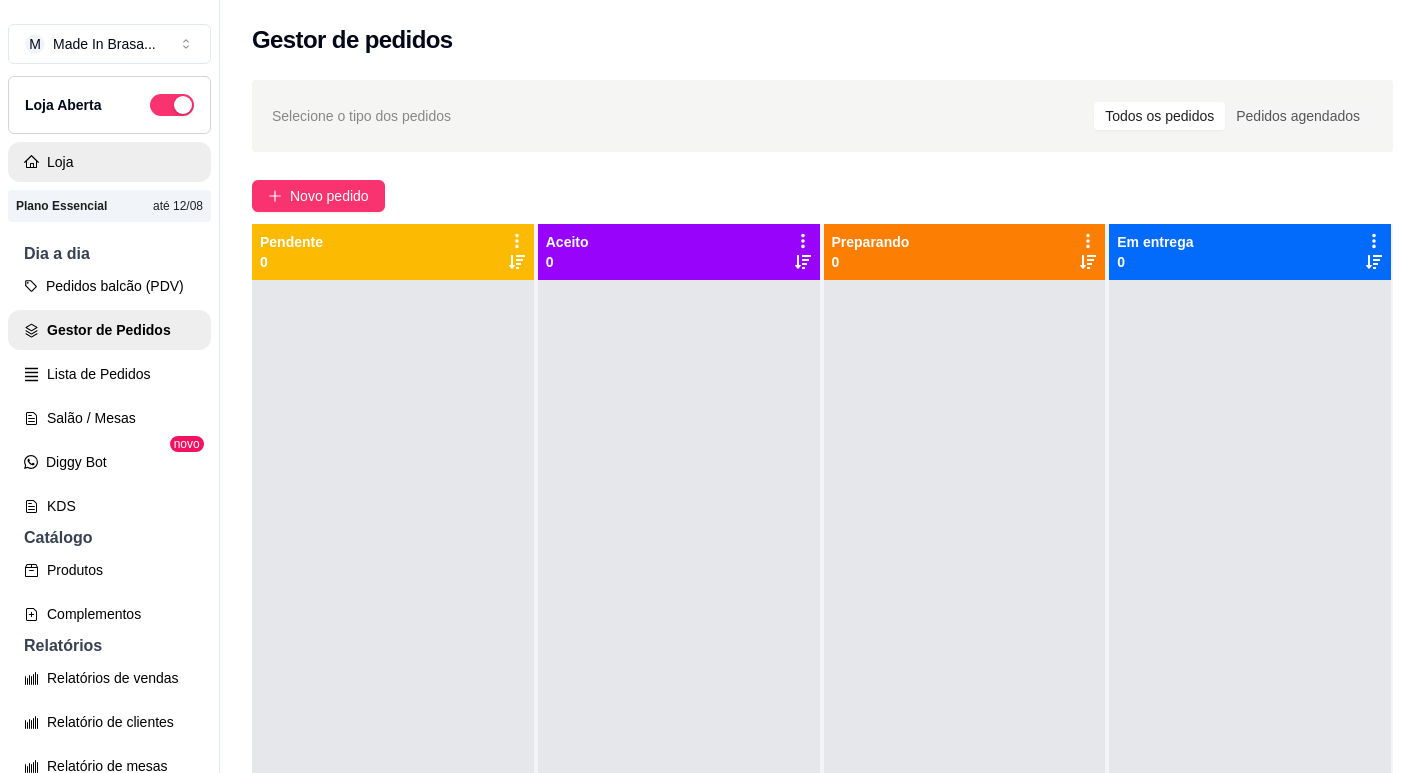 click on "Loja" at bounding box center (109, 162) 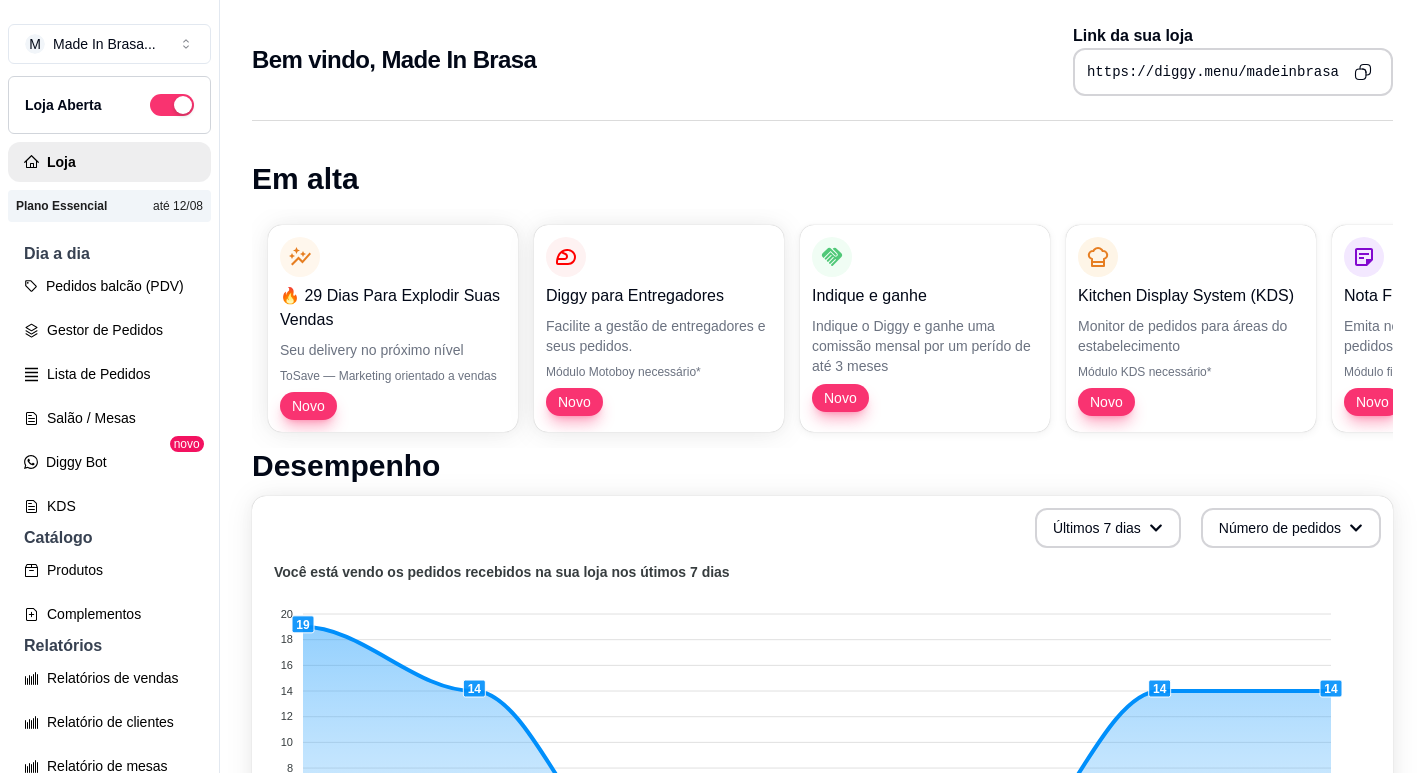 click 